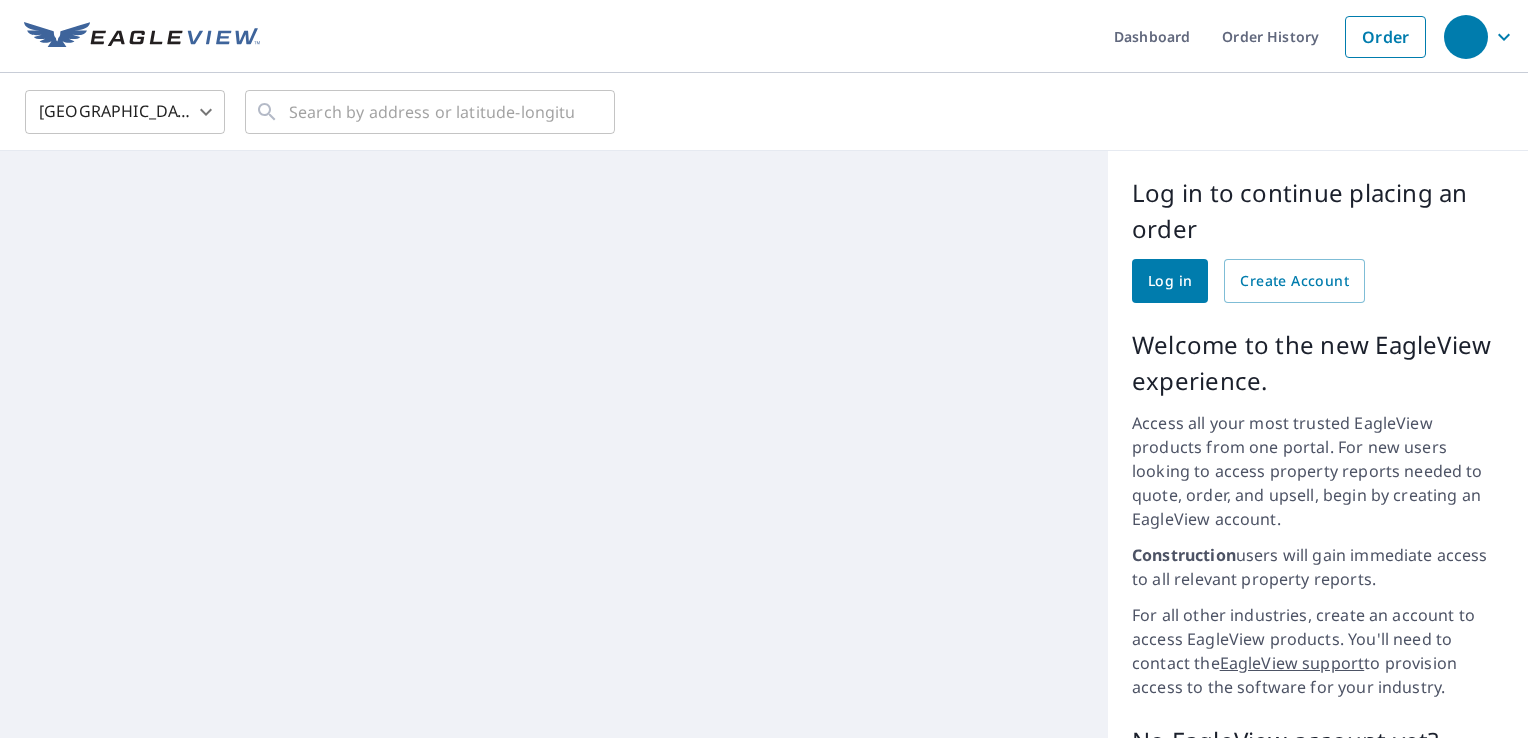 scroll, scrollTop: 0, scrollLeft: 0, axis: both 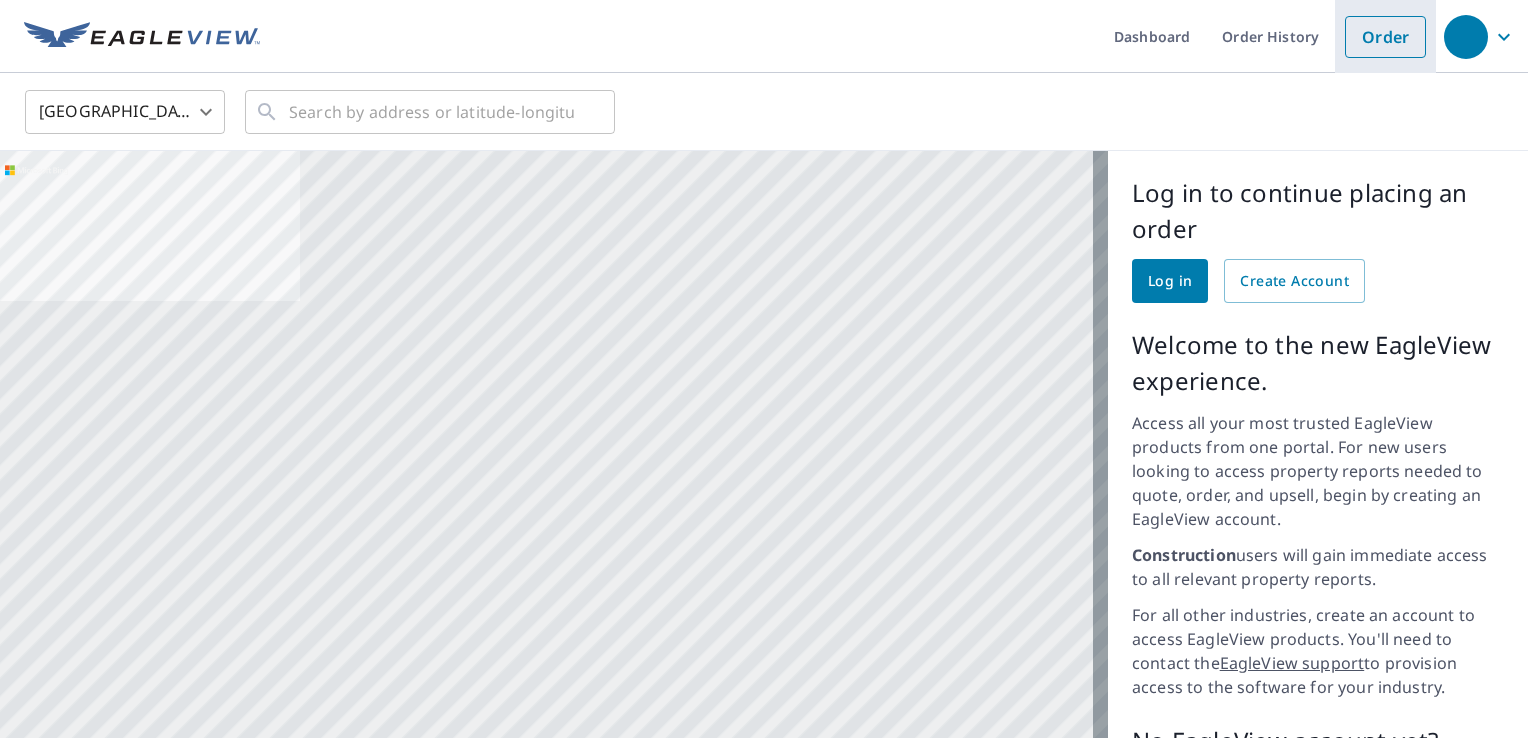 click on "Order" at bounding box center [1385, 37] 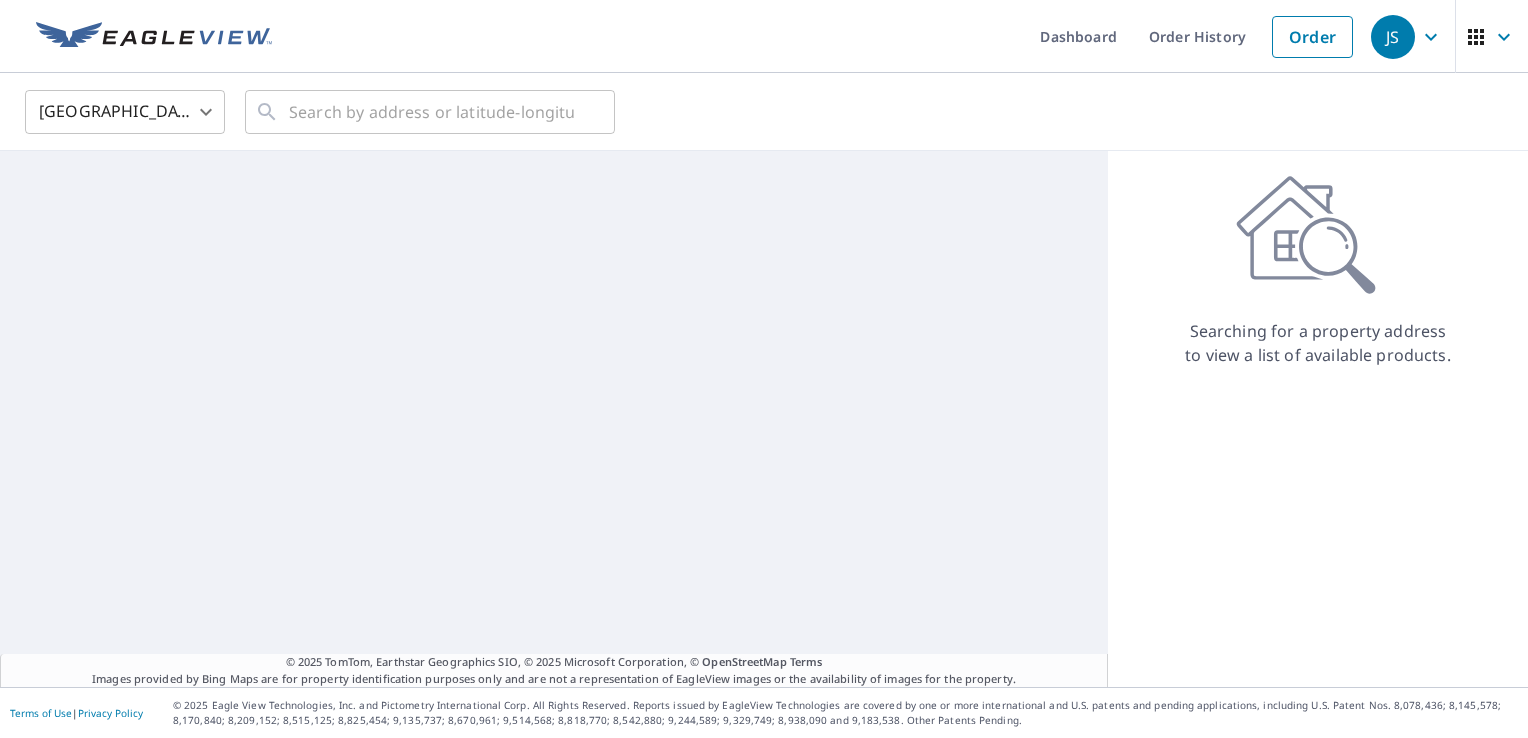 scroll, scrollTop: 0, scrollLeft: 0, axis: both 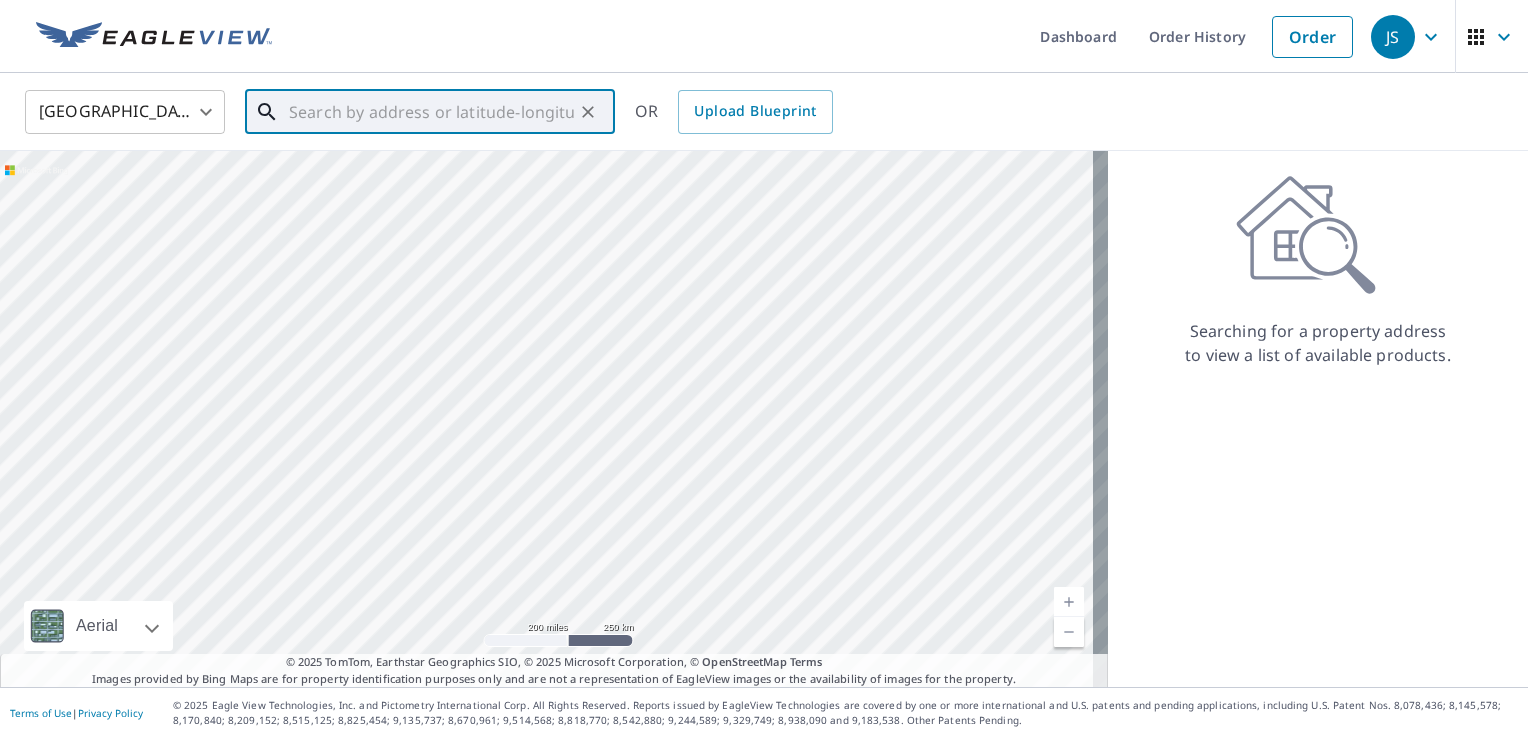 click at bounding box center [431, 112] 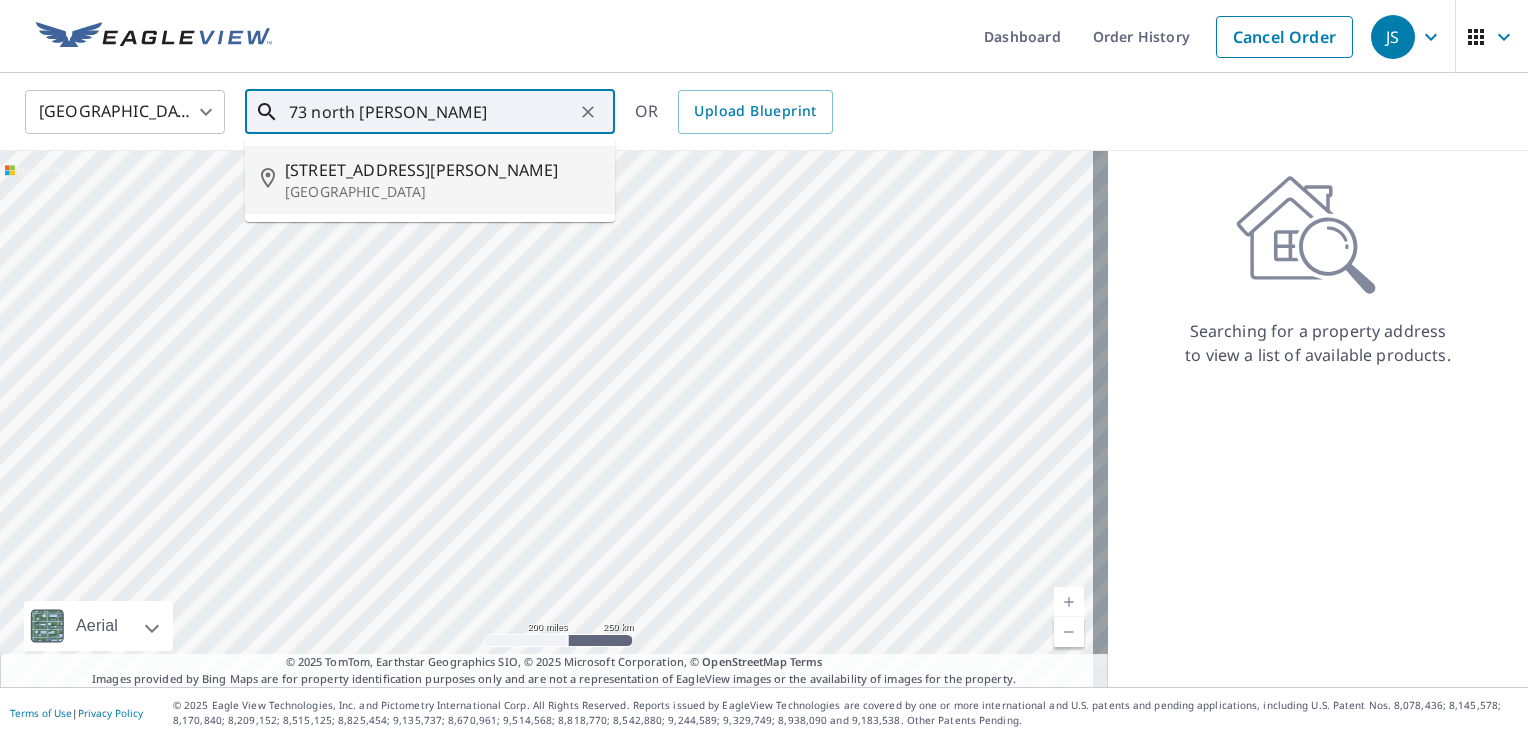 click on "Jewett City, CT 06351" at bounding box center (442, 192) 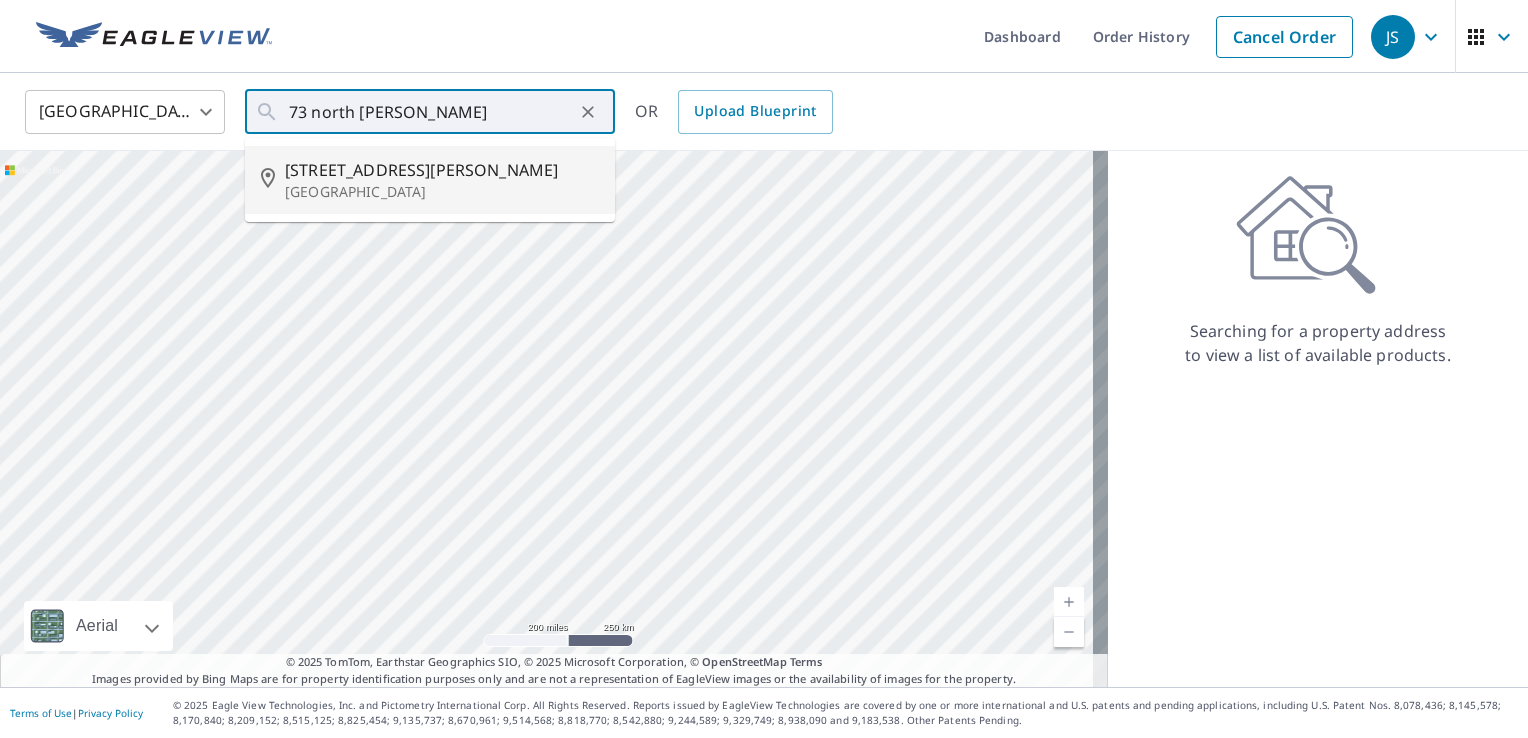 type on "73 N Burnham Hwy Jewett City, CT 06351" 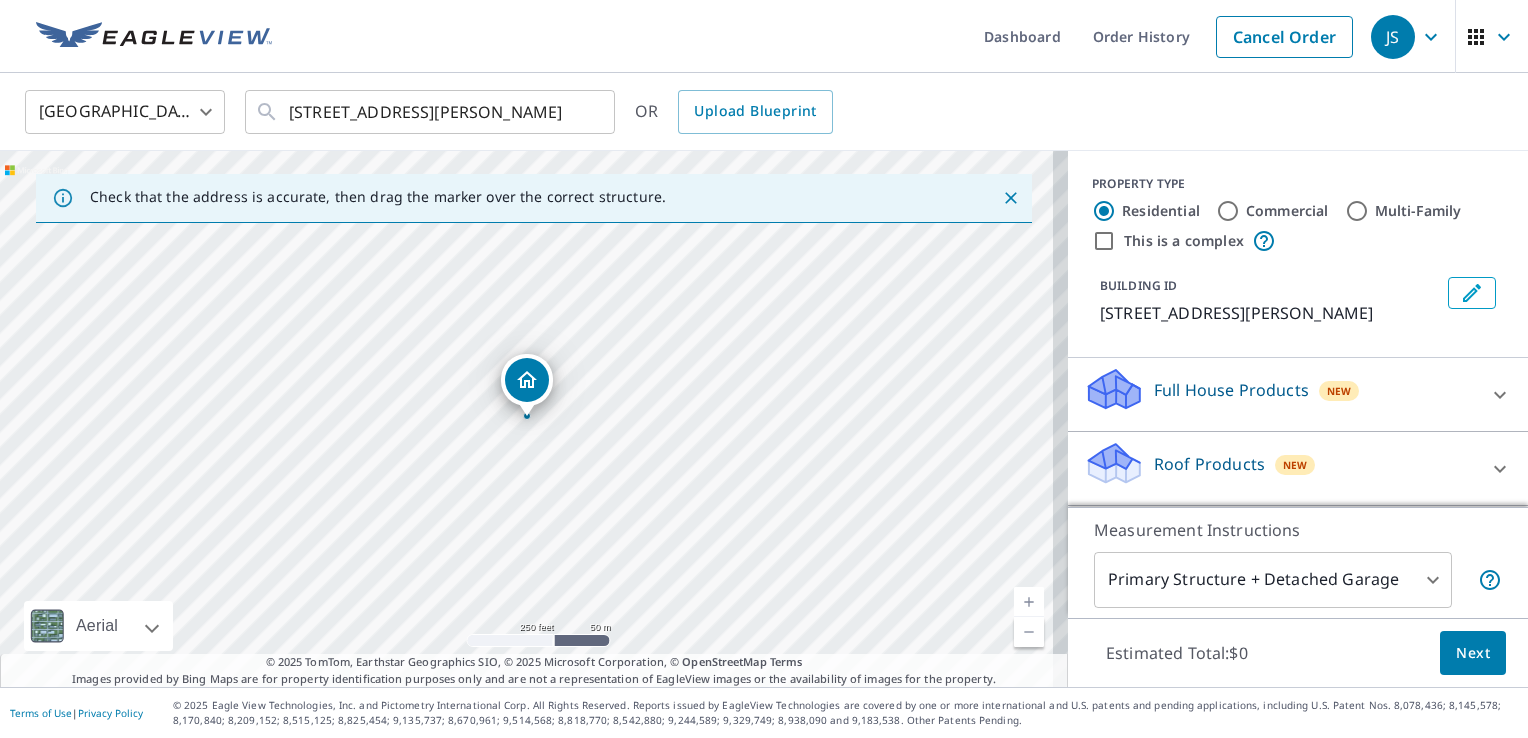 click at bounding box center [1029, 602] 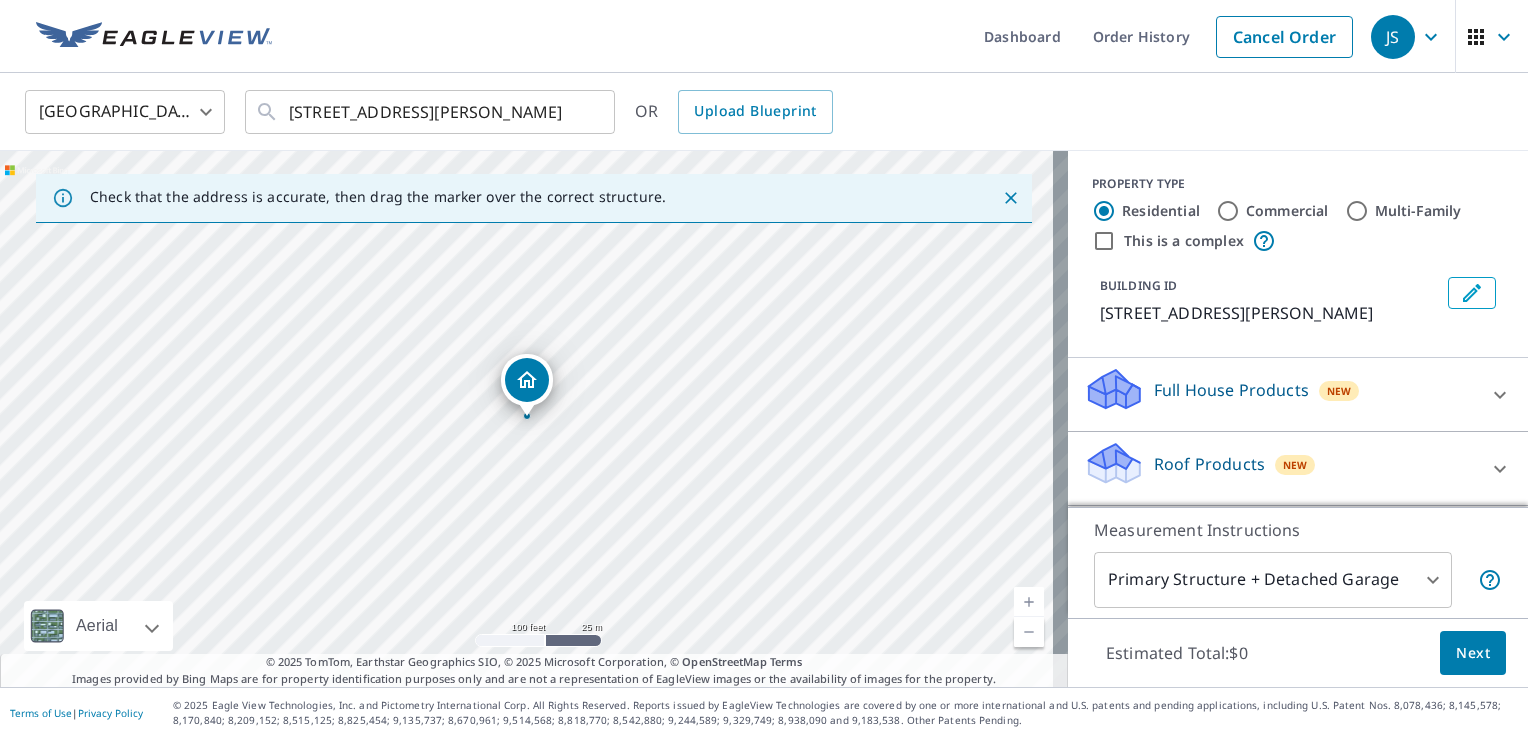 click at bounding box center [1029, 602] 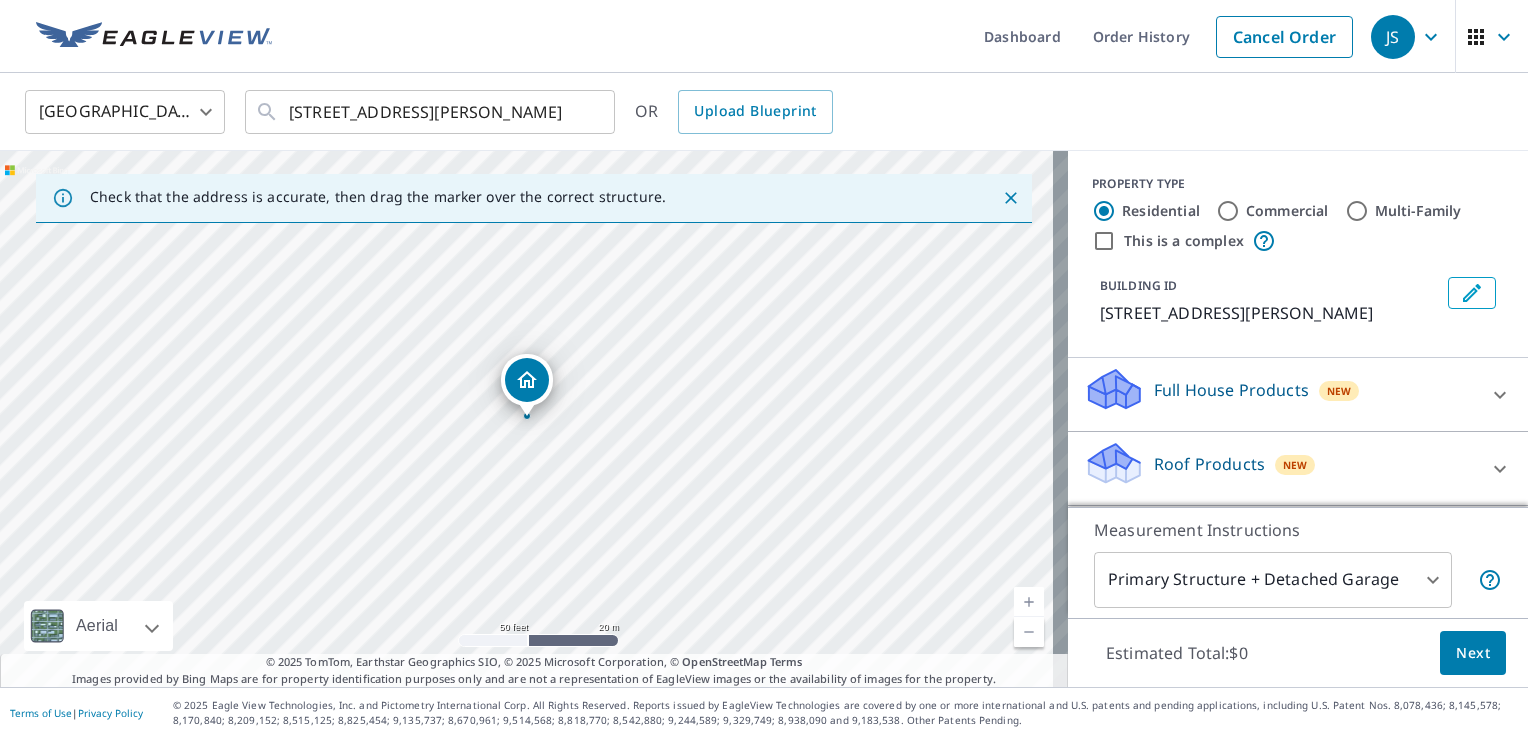 click at bounding box center (1029, 602) 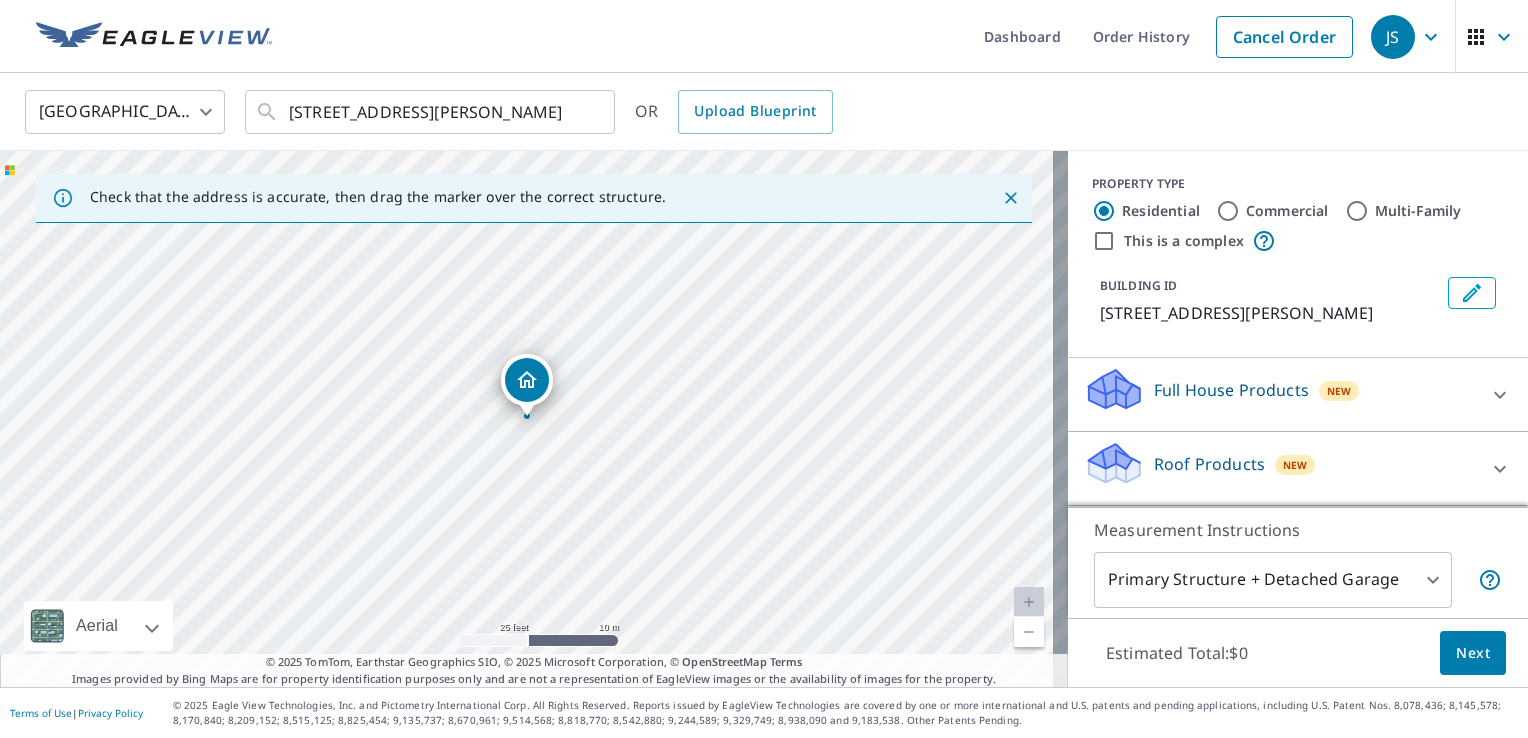 click at bounding box center [1029, 602] 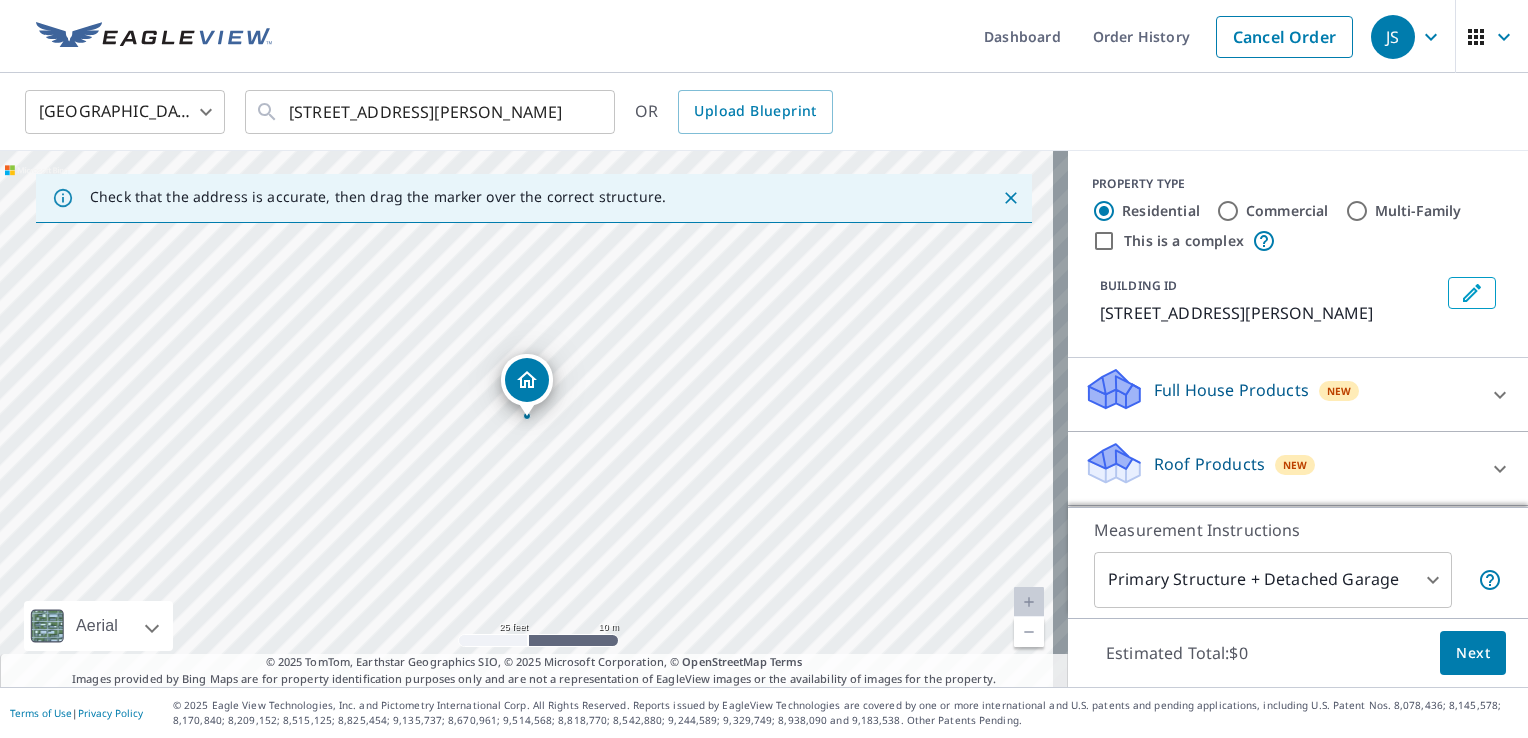 click at bounding box center (1029, 602) 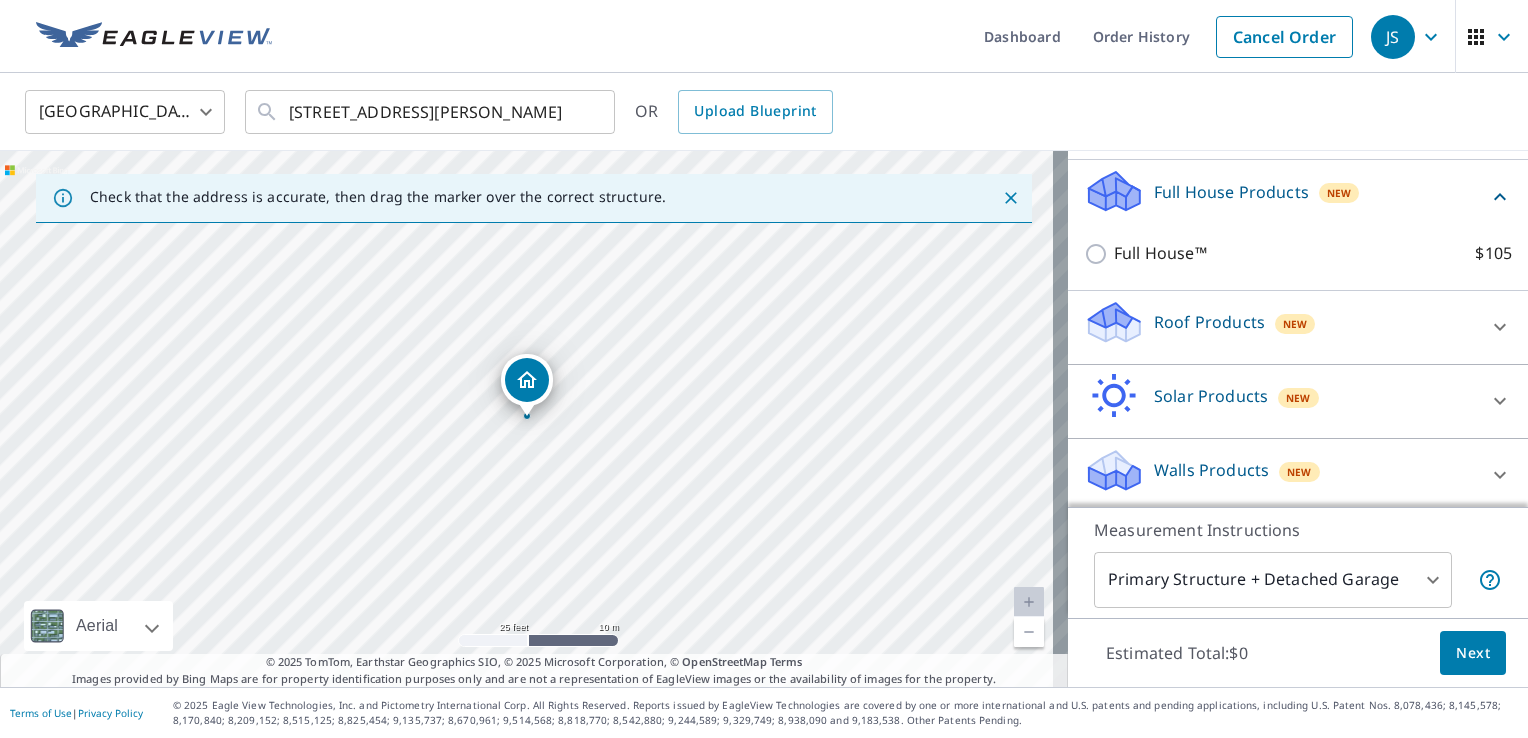 scroll, scrollTop: 201, scrollLeft: 0, axis: vertical 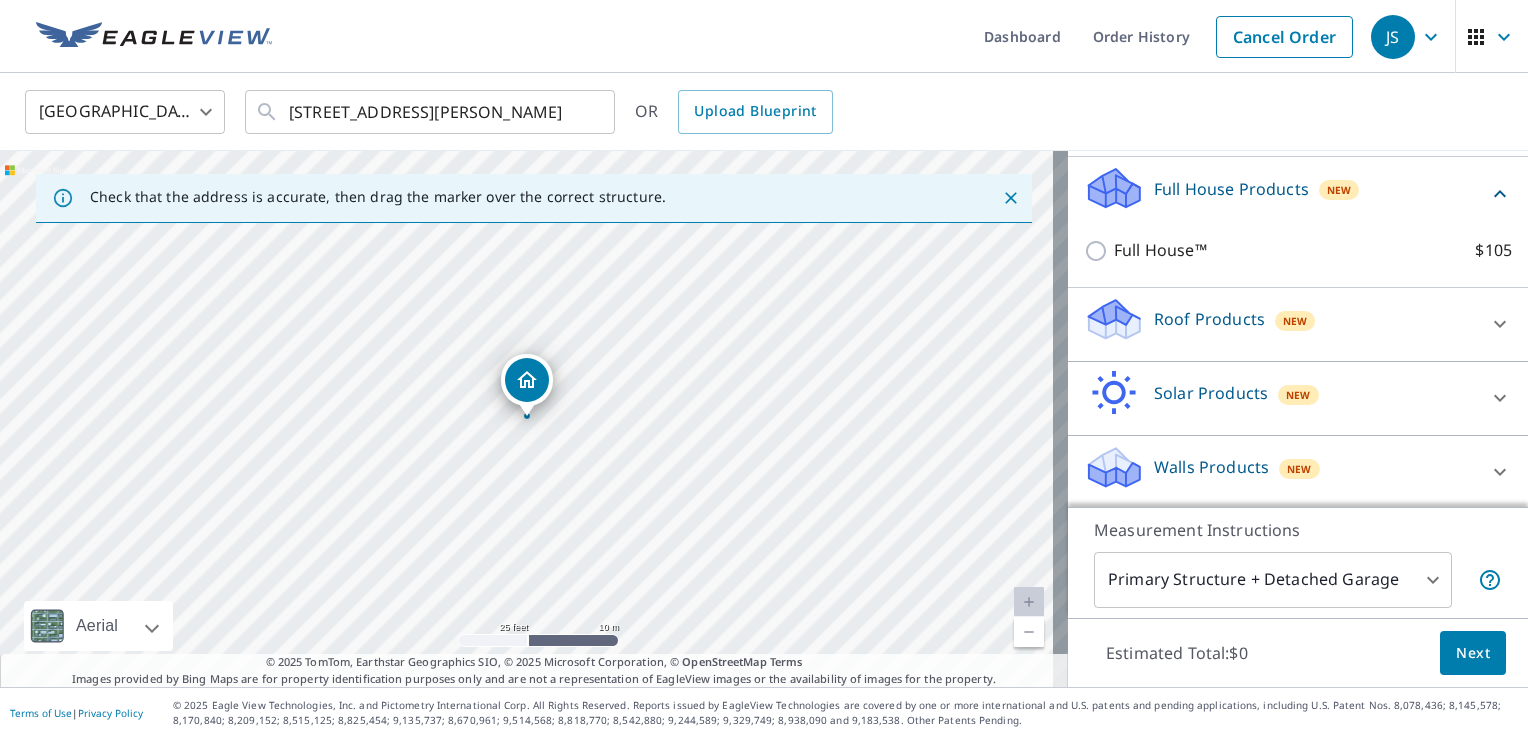 click on "Walls Products" at bounding box center (1211, 467) 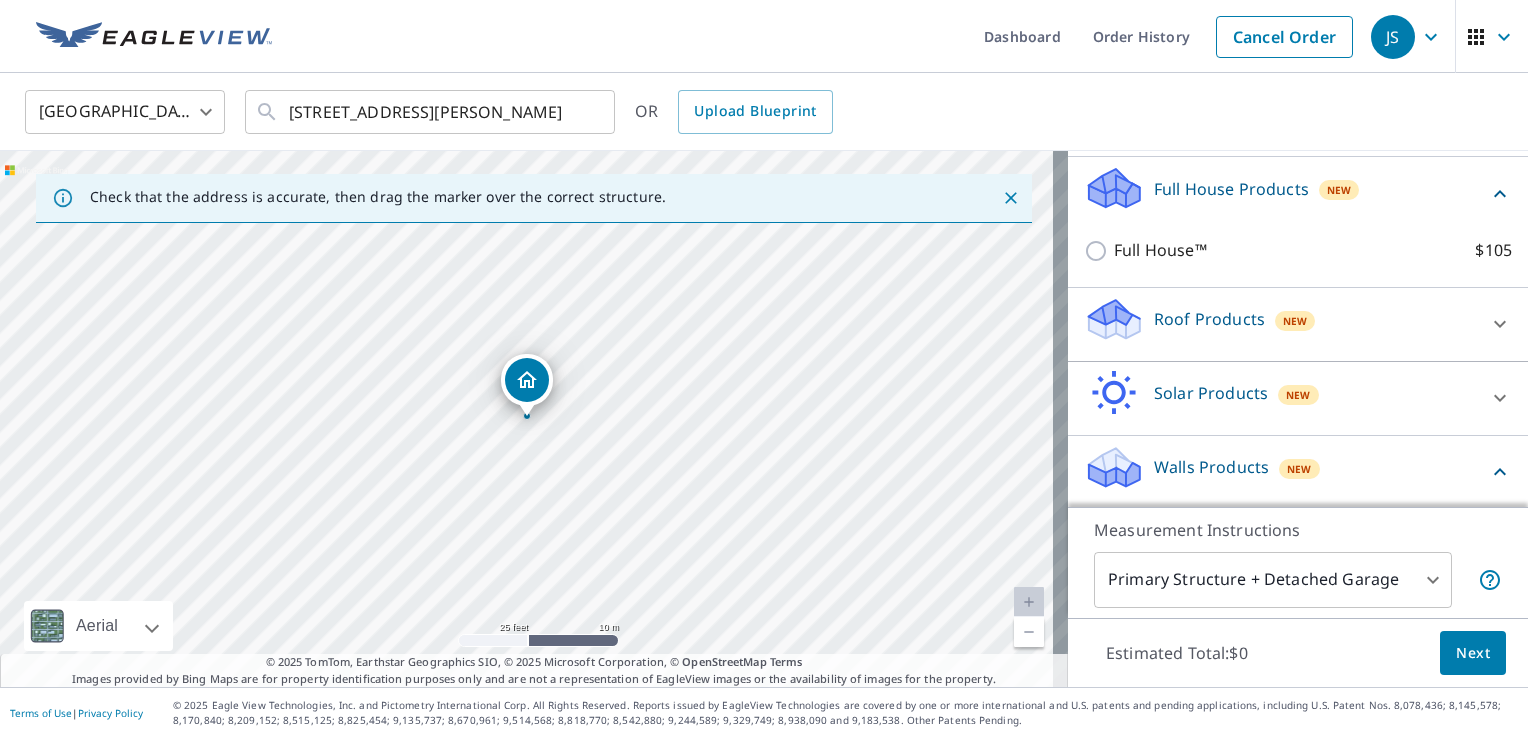 click 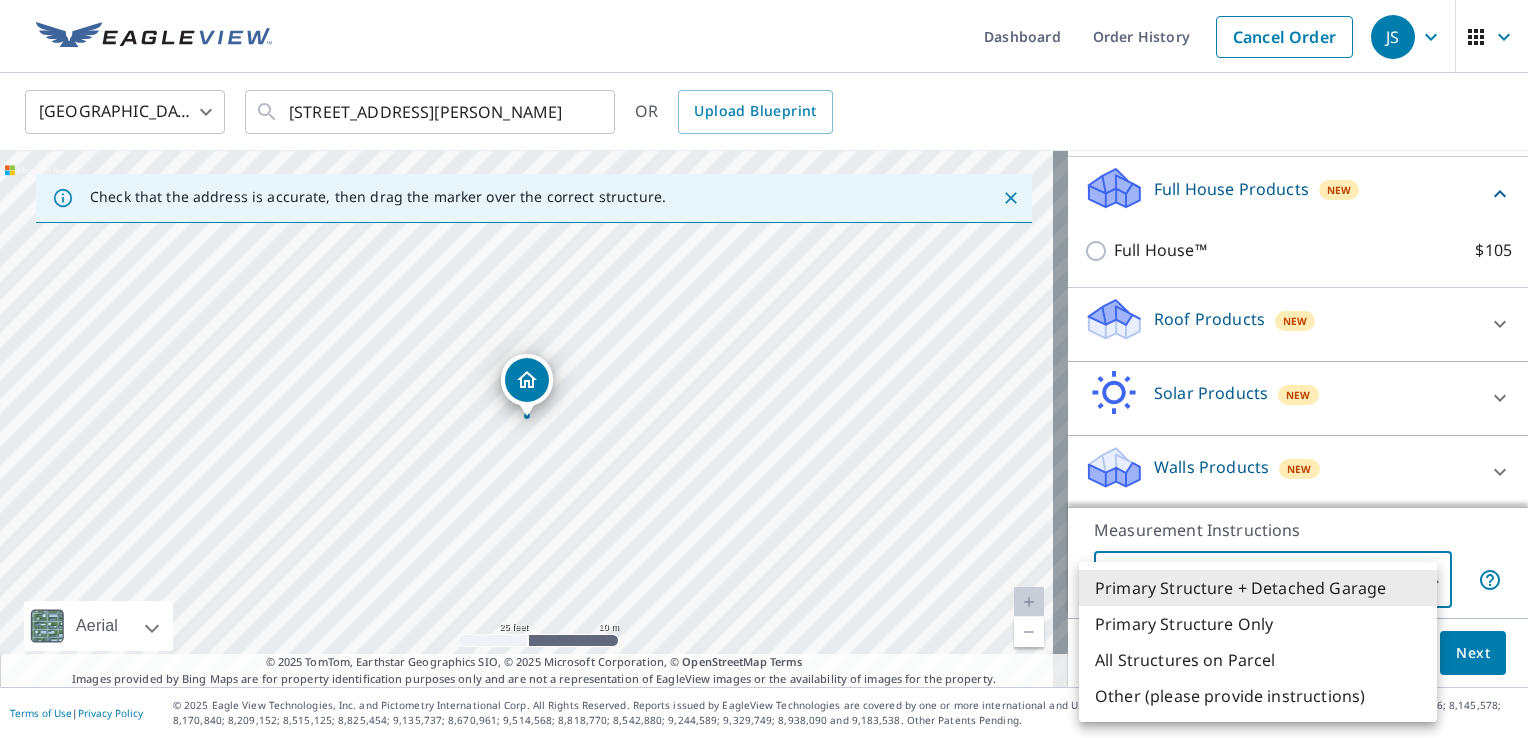 click on "JS JS
Dashboard Order History Cancel Order JS United States US ​ 73 N Burnham Hwy Jewett City, CT 06351 ​ OR Upload Blueprint Check that the address is accurate, then drag the marker over the correct structure. 73 N Burnham Hwy Jewett City, CT 06351 Aerial Road A standard road map Aerial A detailed look from above Labels Labels 25 feet 10 m © 2025 TomTom, © Vexcel Imaging, © 2025 Microsoft Corporation,  © OpenStreetMap Terms © 2025 TomTom, Earthstar Geographics SIO, © 2025 Microsoft Corporation, ©   OpenStreetMap   Terms Images provided by Bing Maps are for property identification purposes only and are not a representation of EagleView images or the availability of images for the property. PROPERTY TYPE Residential Commercial Multi-Family This is a complex BUILDING ID 73 N Burnham Hwy, Jewett City, CT, 06351 Full House Products New Full House™ $105 Roof Products New Premium $32.75 - $87 QuickSquares™ $18 Gutter $13.75 Bid Perfect™ $18 Solar Products New Inform Essentials+ $63.25 $79 $30" at bounding box center (764, 369) 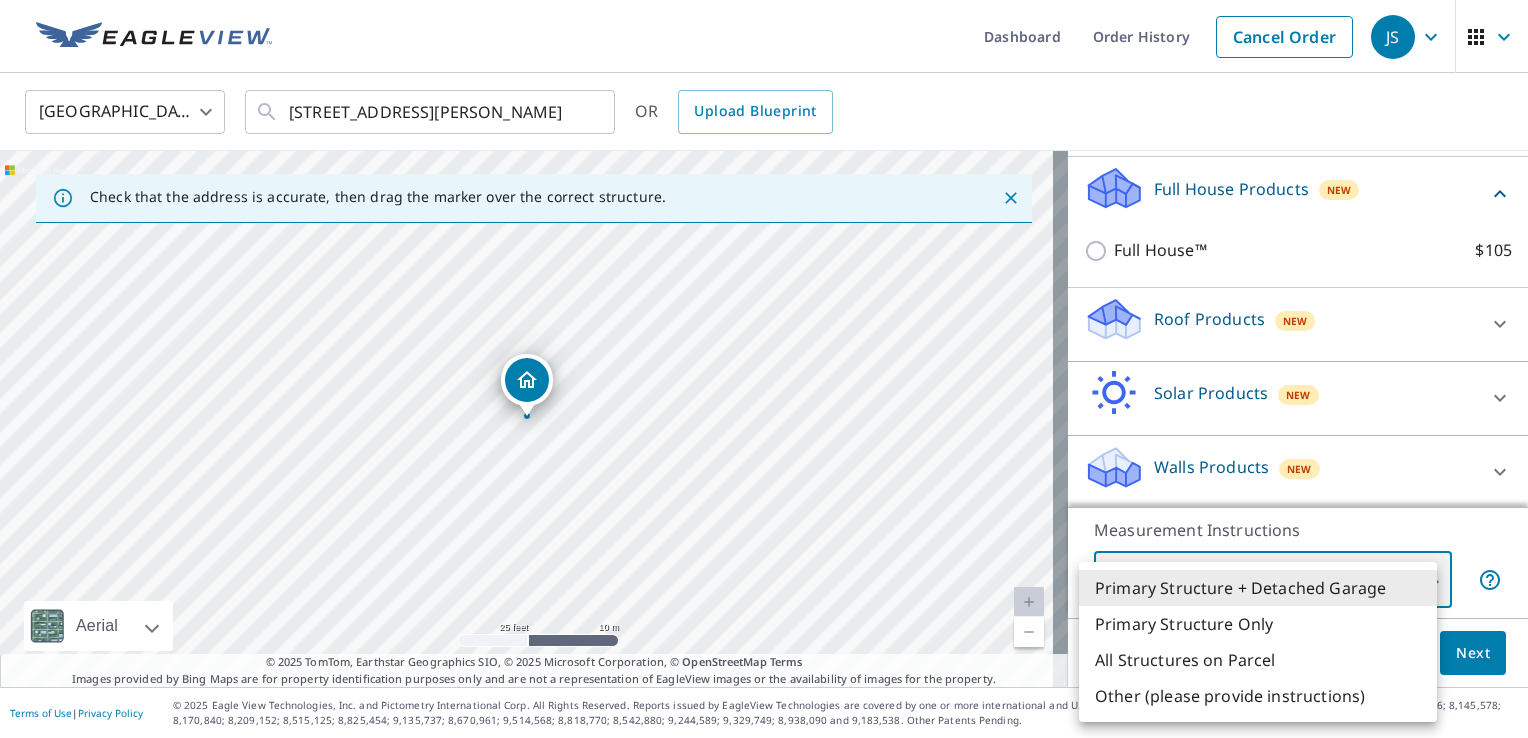 type on "2" 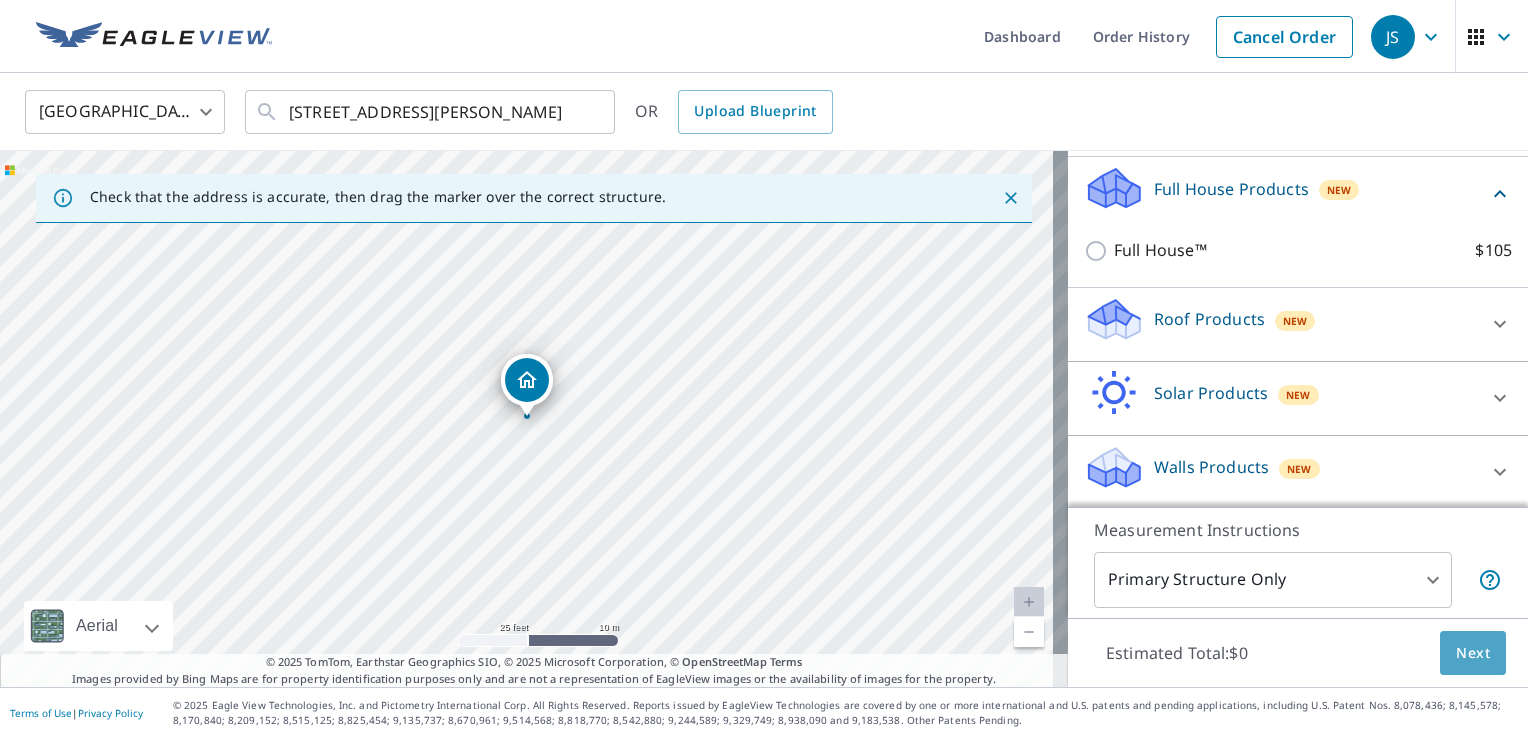 click on "Next" at bounding box center (1473, 653) 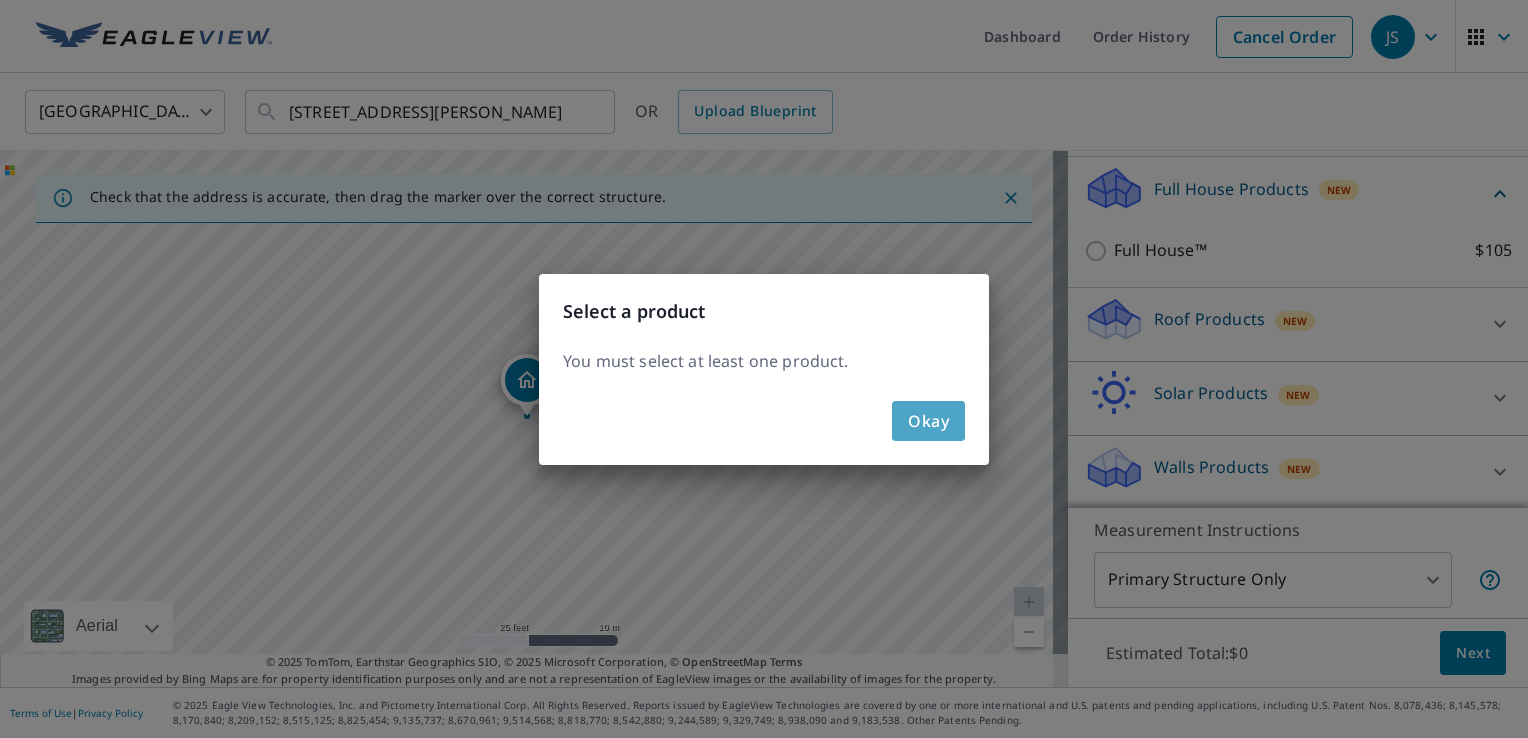 click on "Okay" at bounding box center [928, 421] 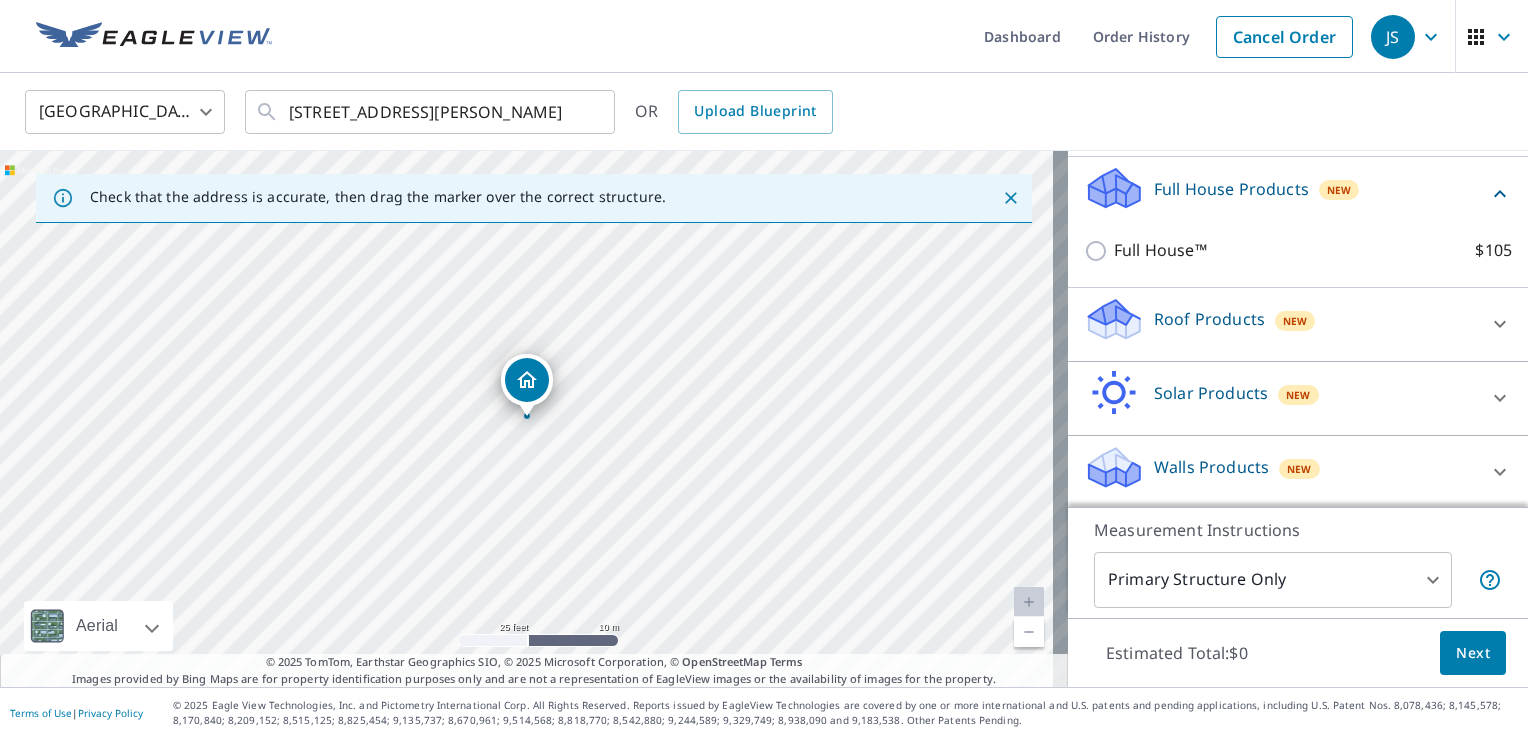 click on "Walls Products" at bounding box center (1211, 467) 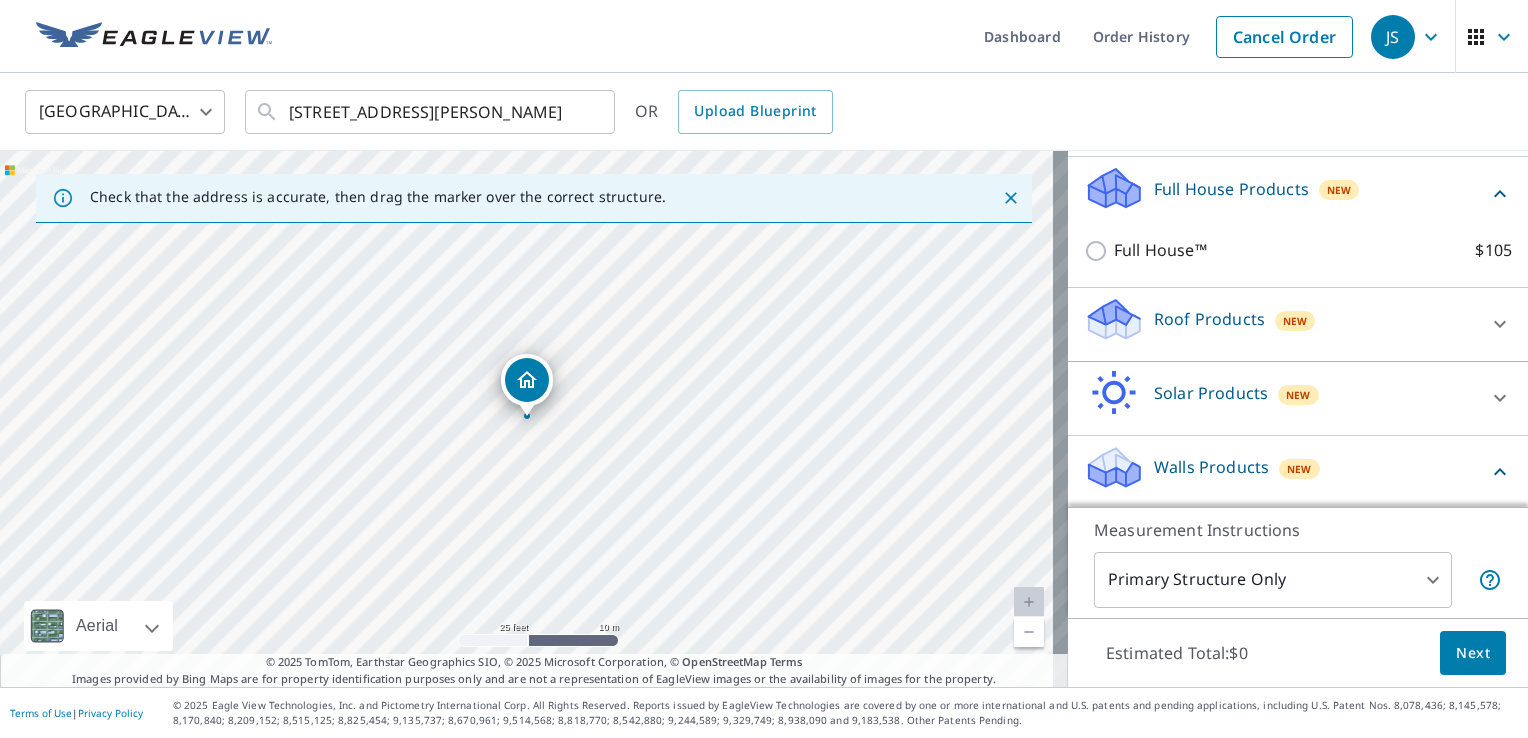 click 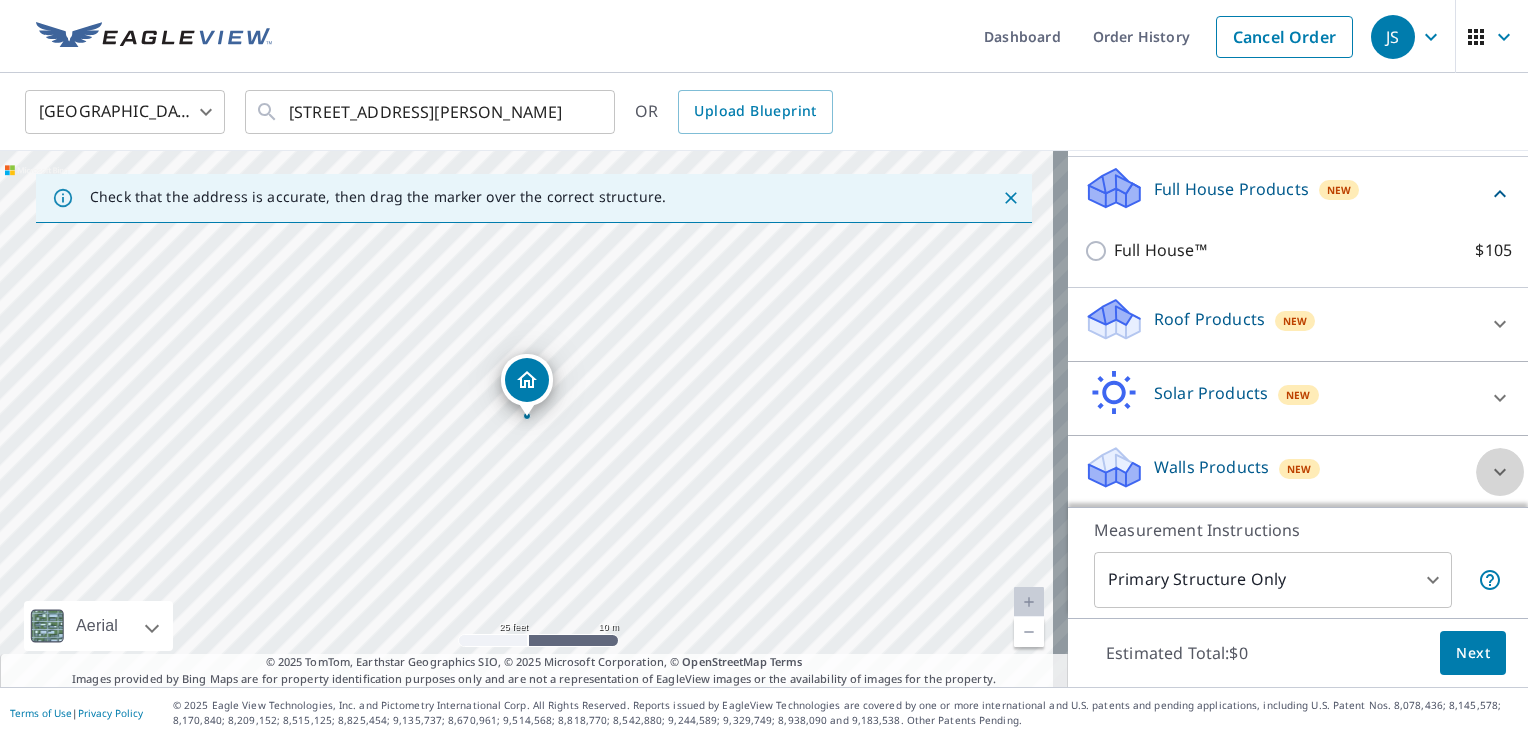 click 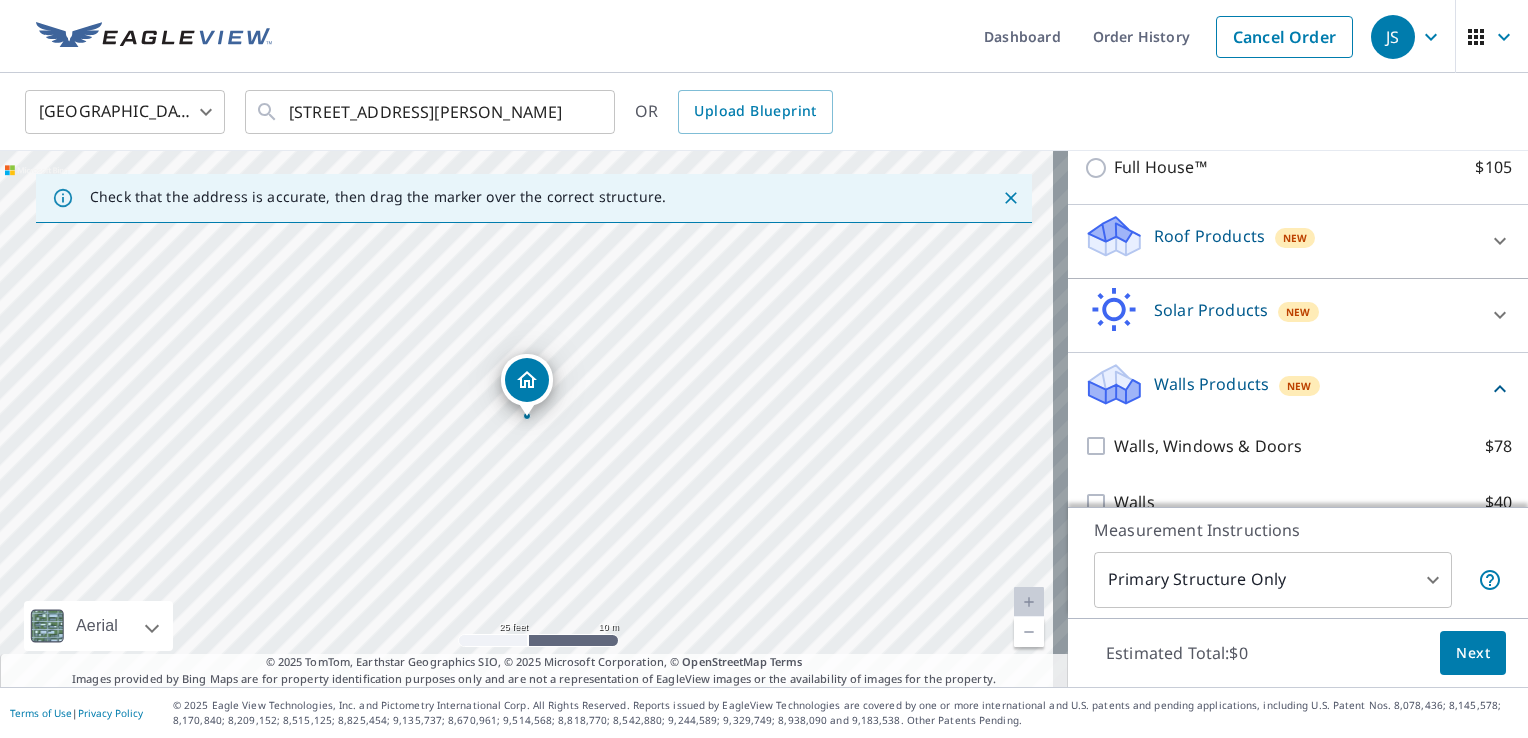 scroll, scrollTop: 314, scrollLeft: 0, axis: vertical 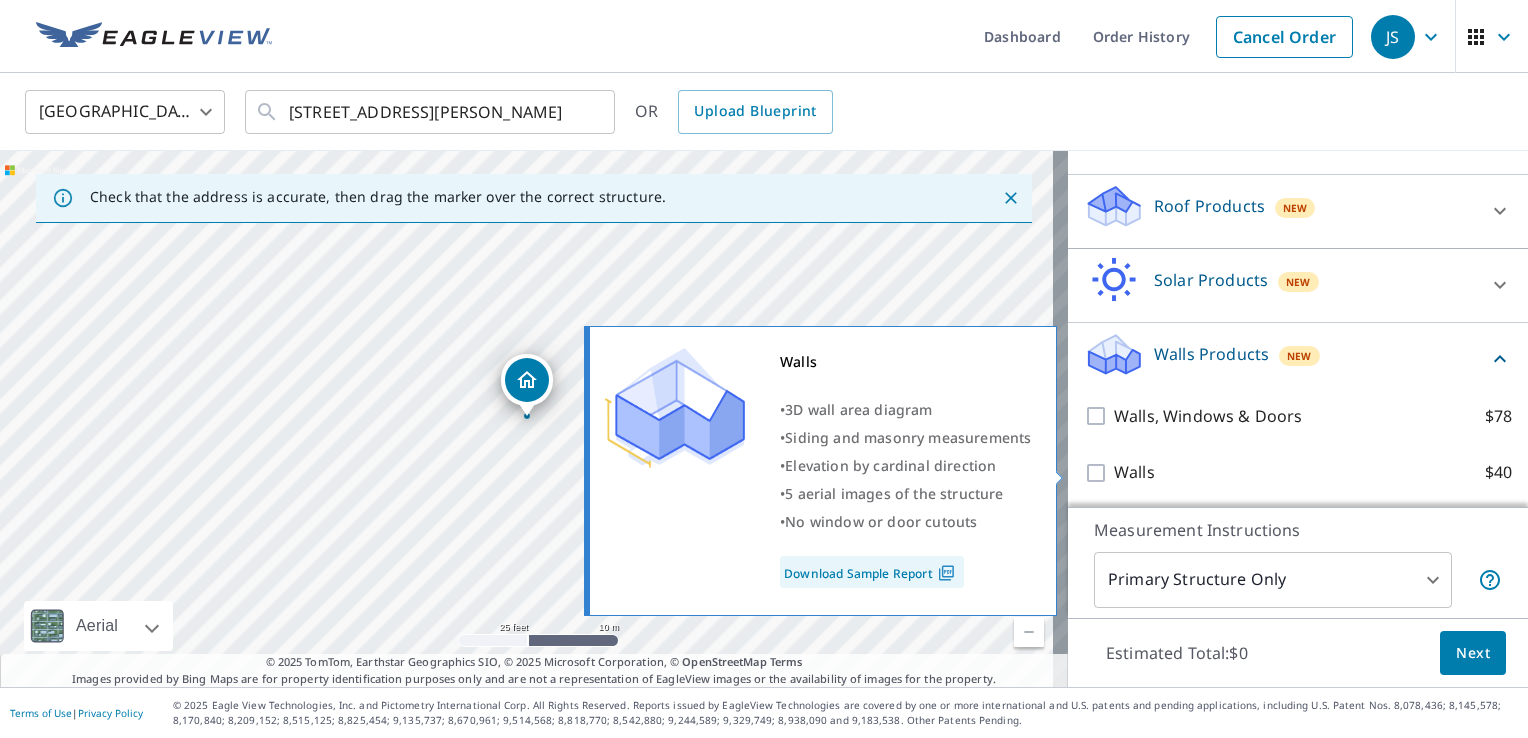 click on "Walls $40" at bounding box center (1099, 473) 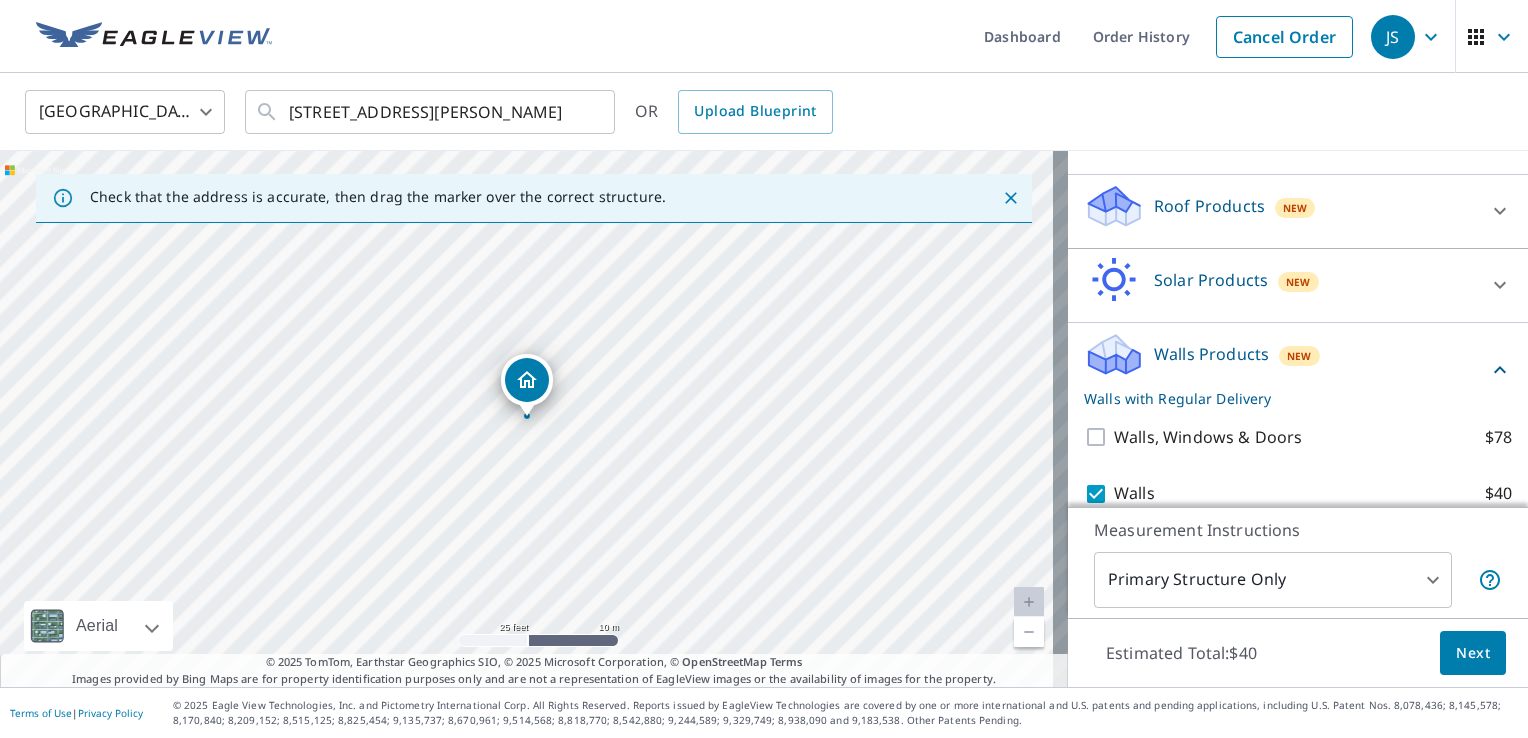 click on "Next" at bounding box center [1473, 653] 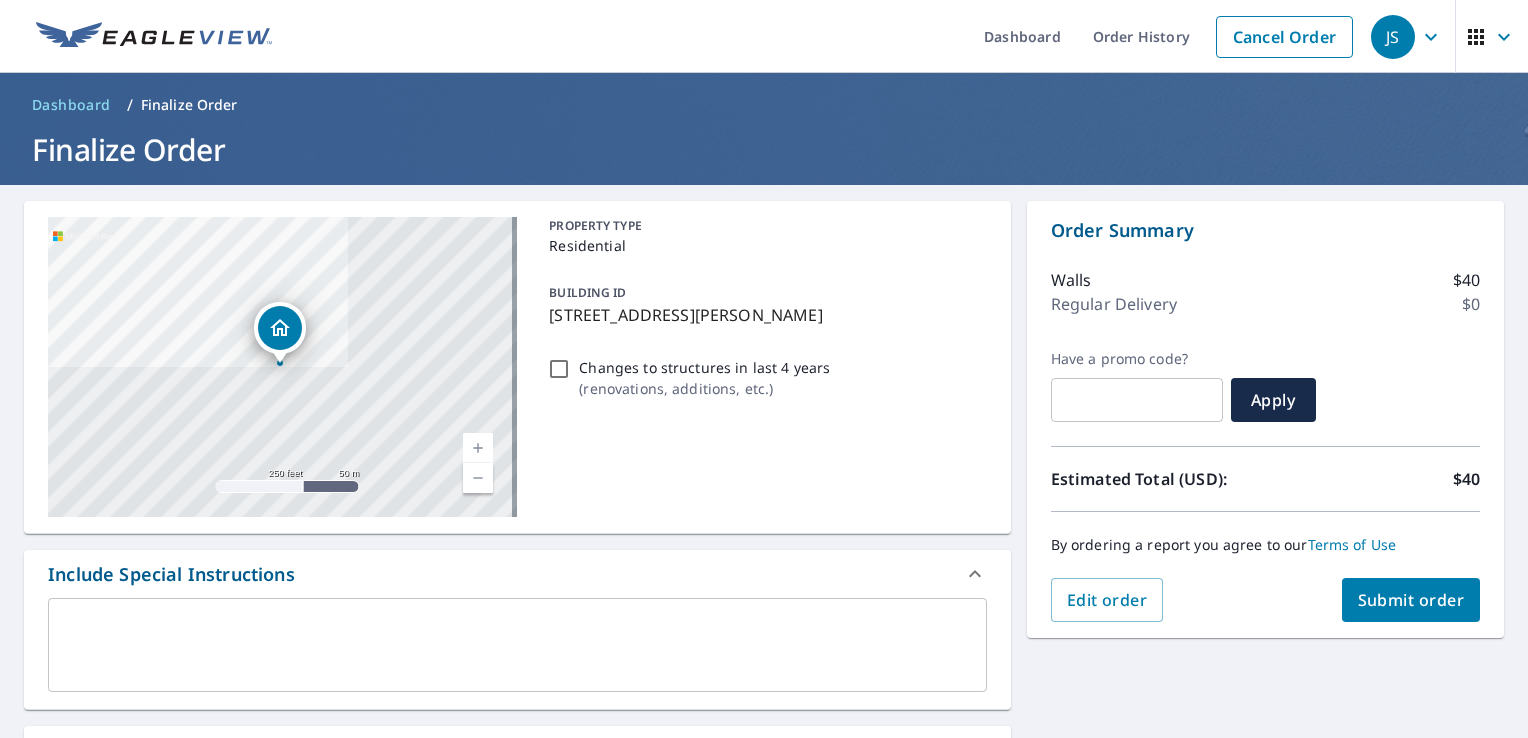 click on "Submit order" at bounding box center (1411, 600) 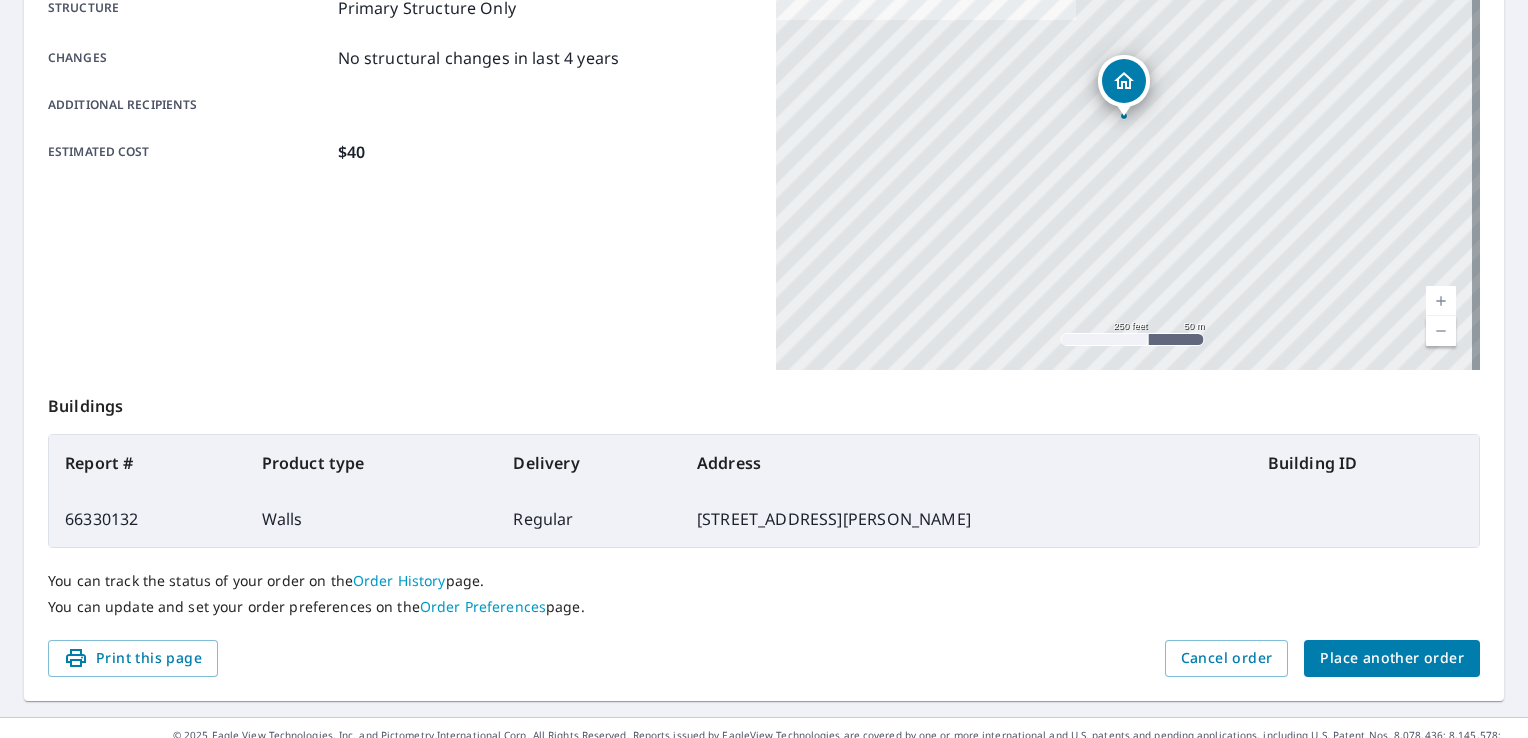 scroll, scrollTop: 419, scrollLeft: 0, axis: vertical 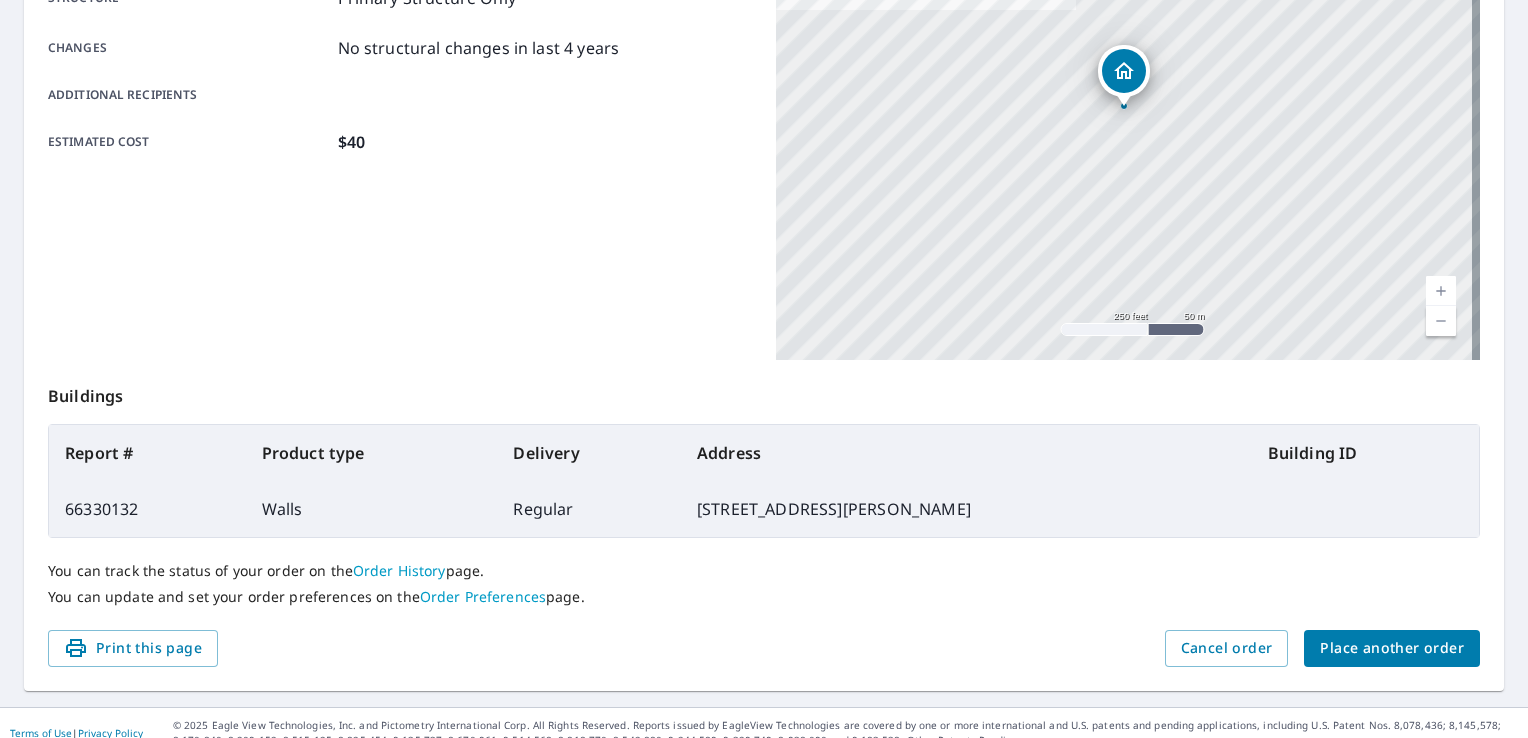 click on "Place another order" at bounding box center [1392, 648] 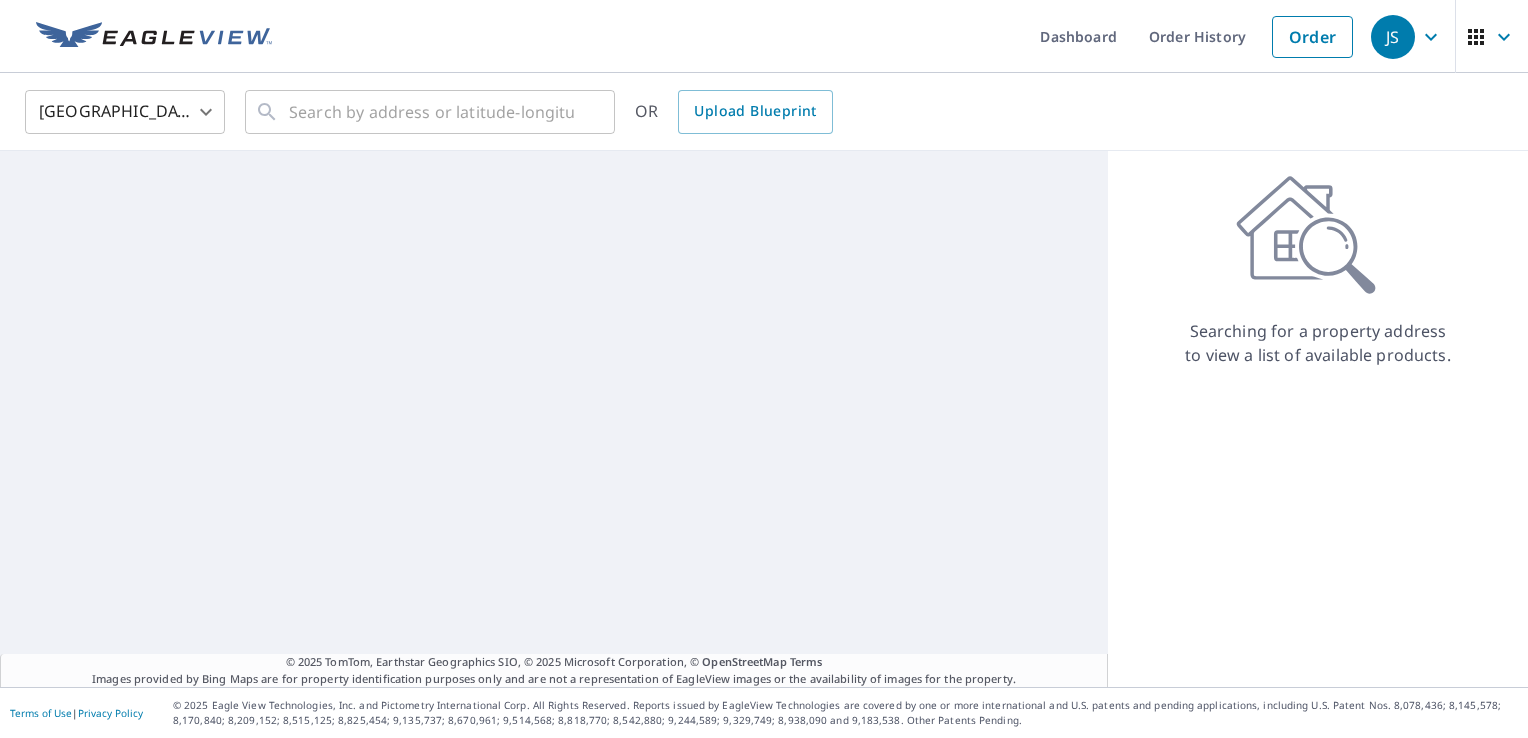 scroll, scrollTop: 0, scrollLeft: 0, axis: both 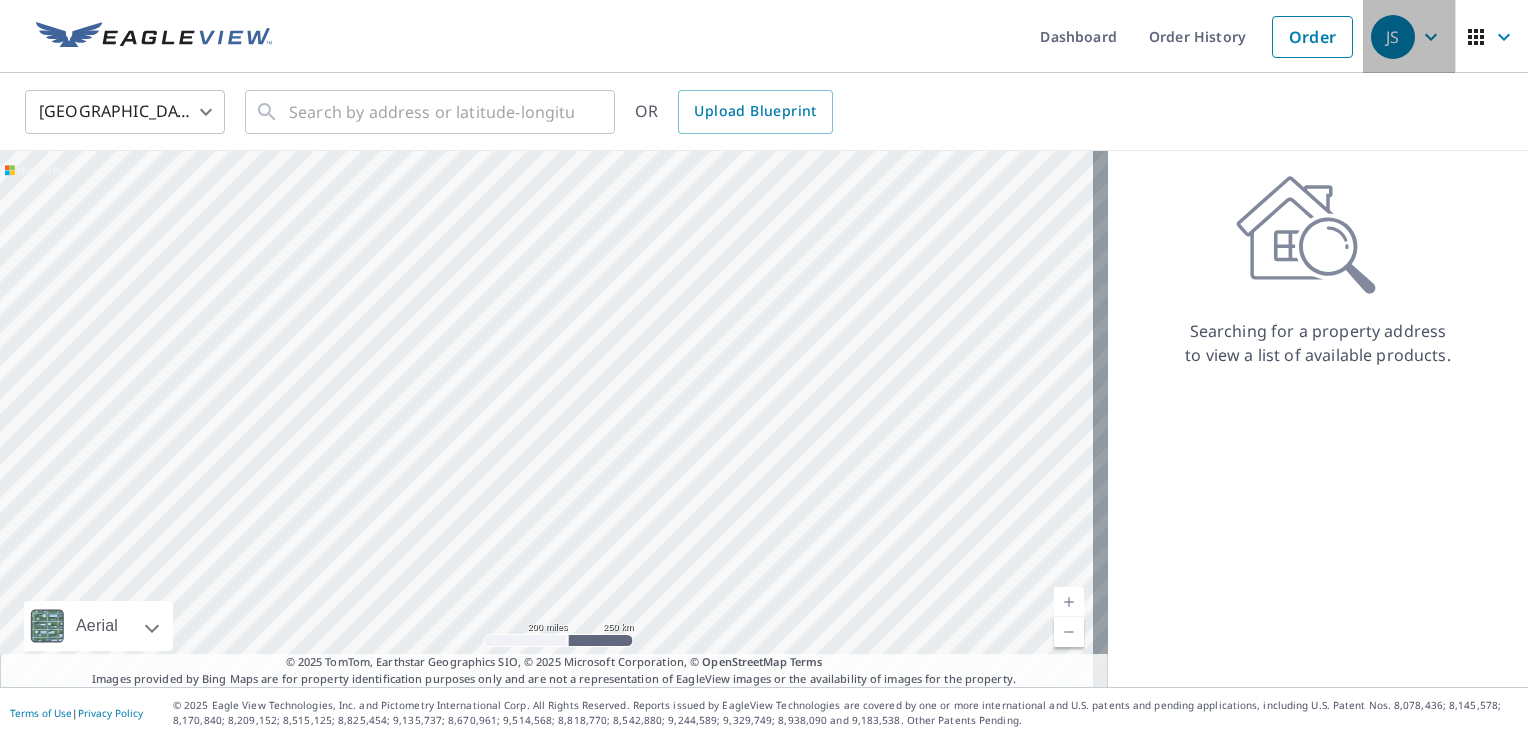 click on "JS" at bounding box center [1393, 37] 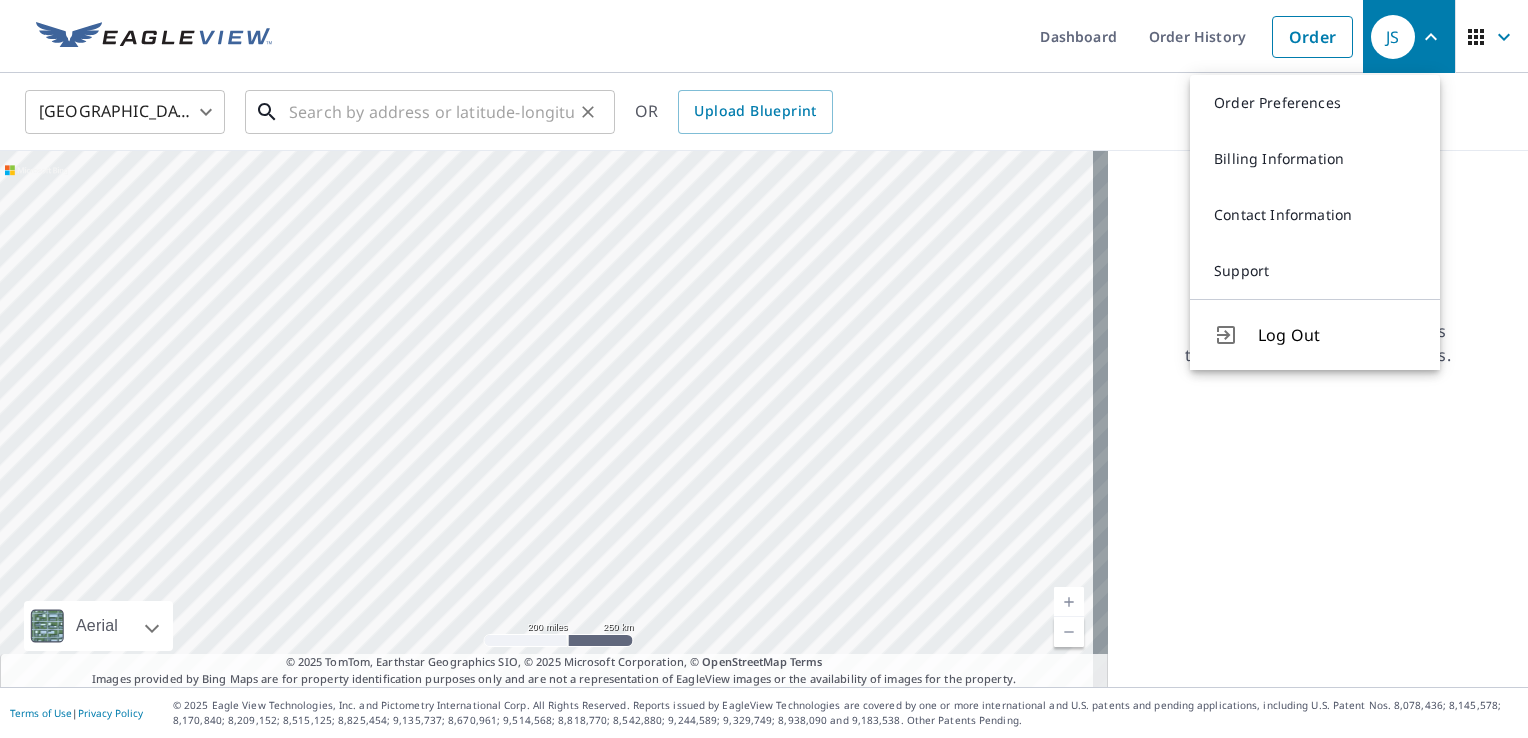 click at bounding box center (431, 112) 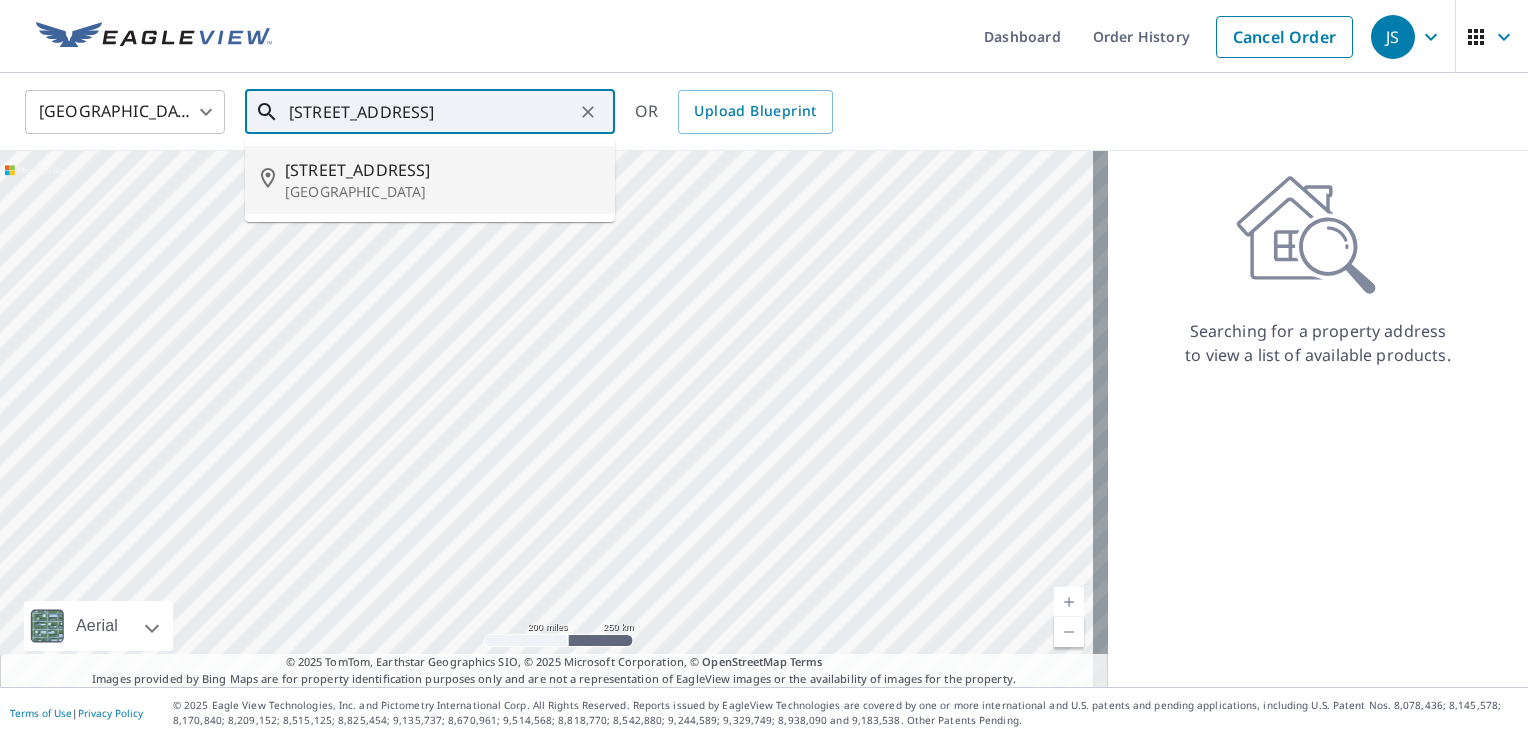 click on "8 Fruitwood Dr" at bounding box center [442, 170] 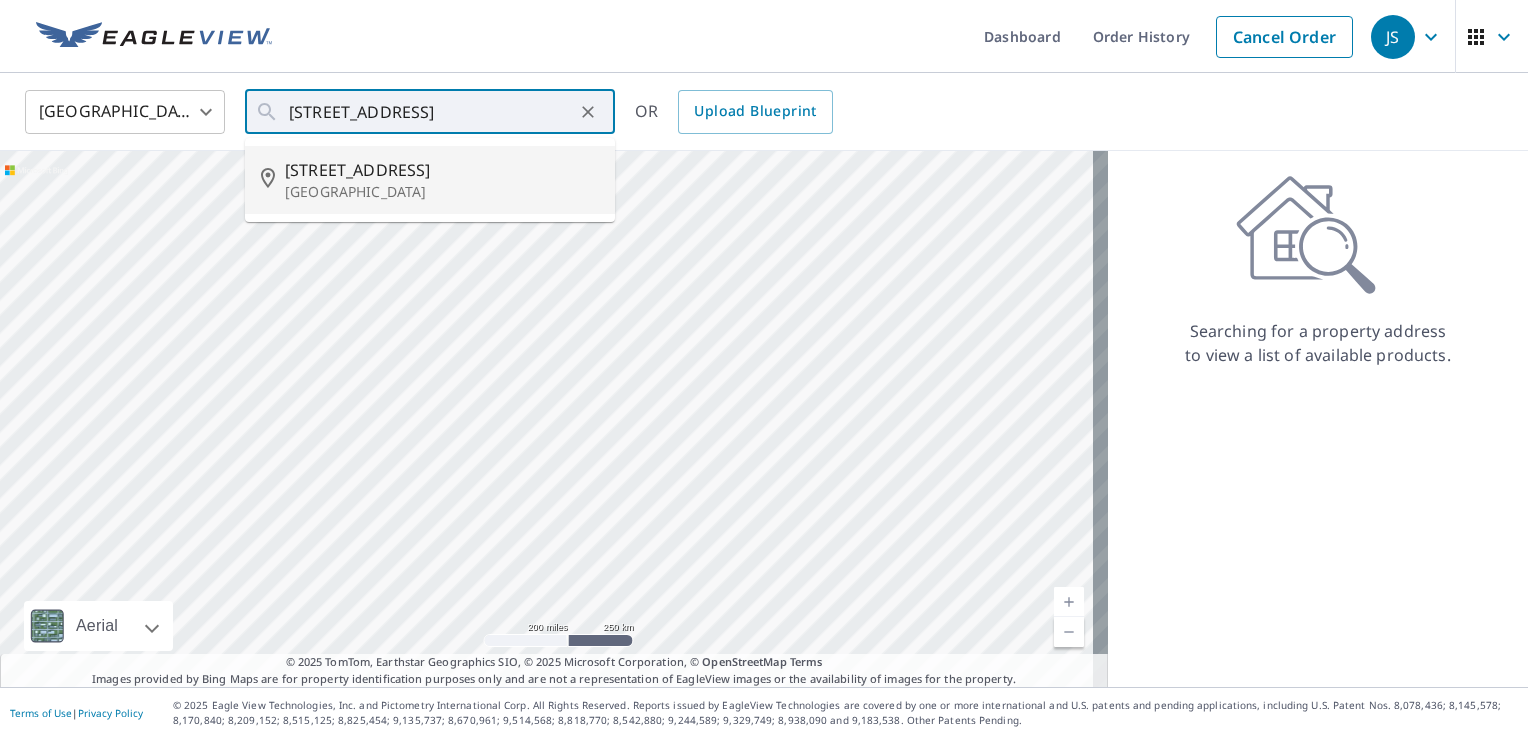 type on "8 Fruitwood Dr Norwich, CT 06360" 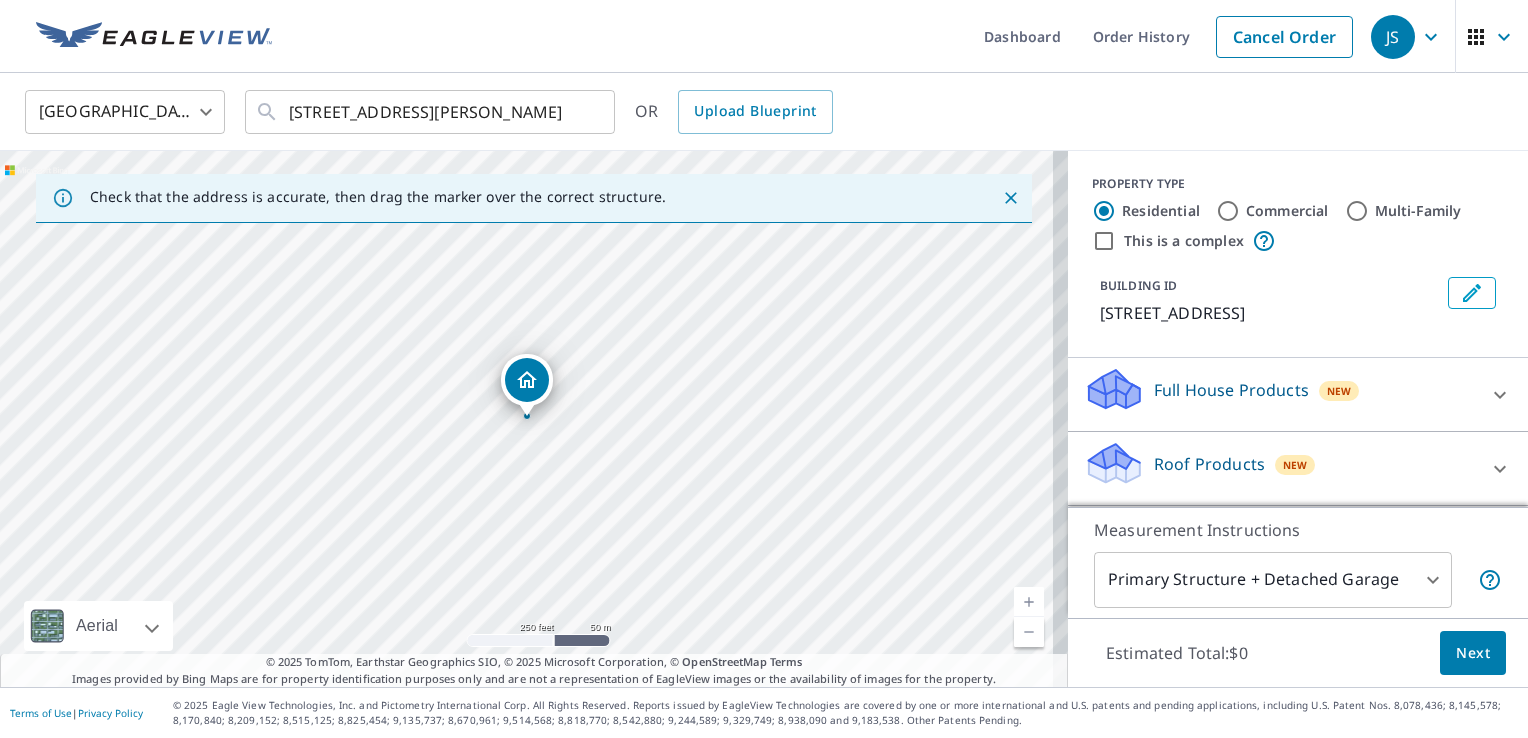 click at bounding box center [1029, 602] 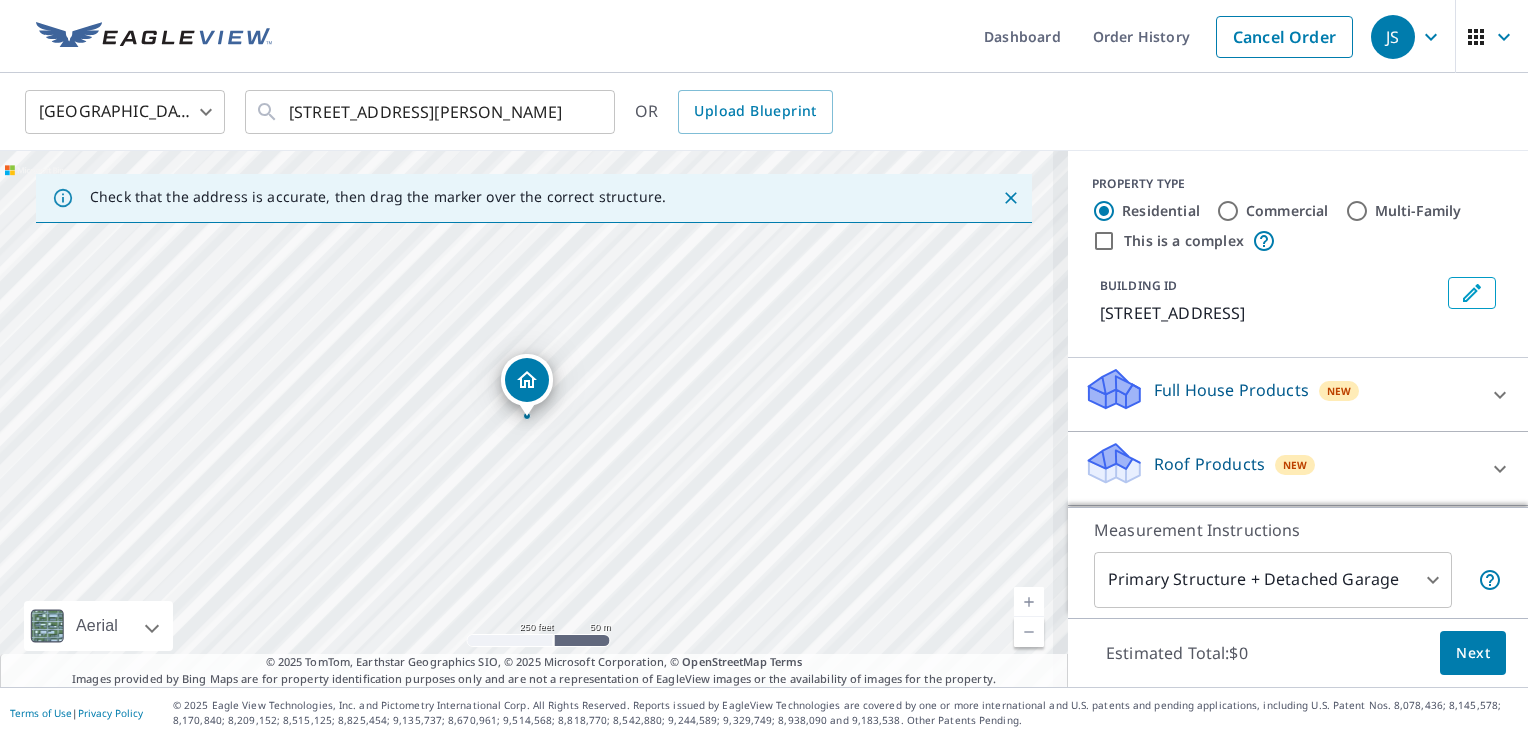 click at bounding box center (1029, 602) 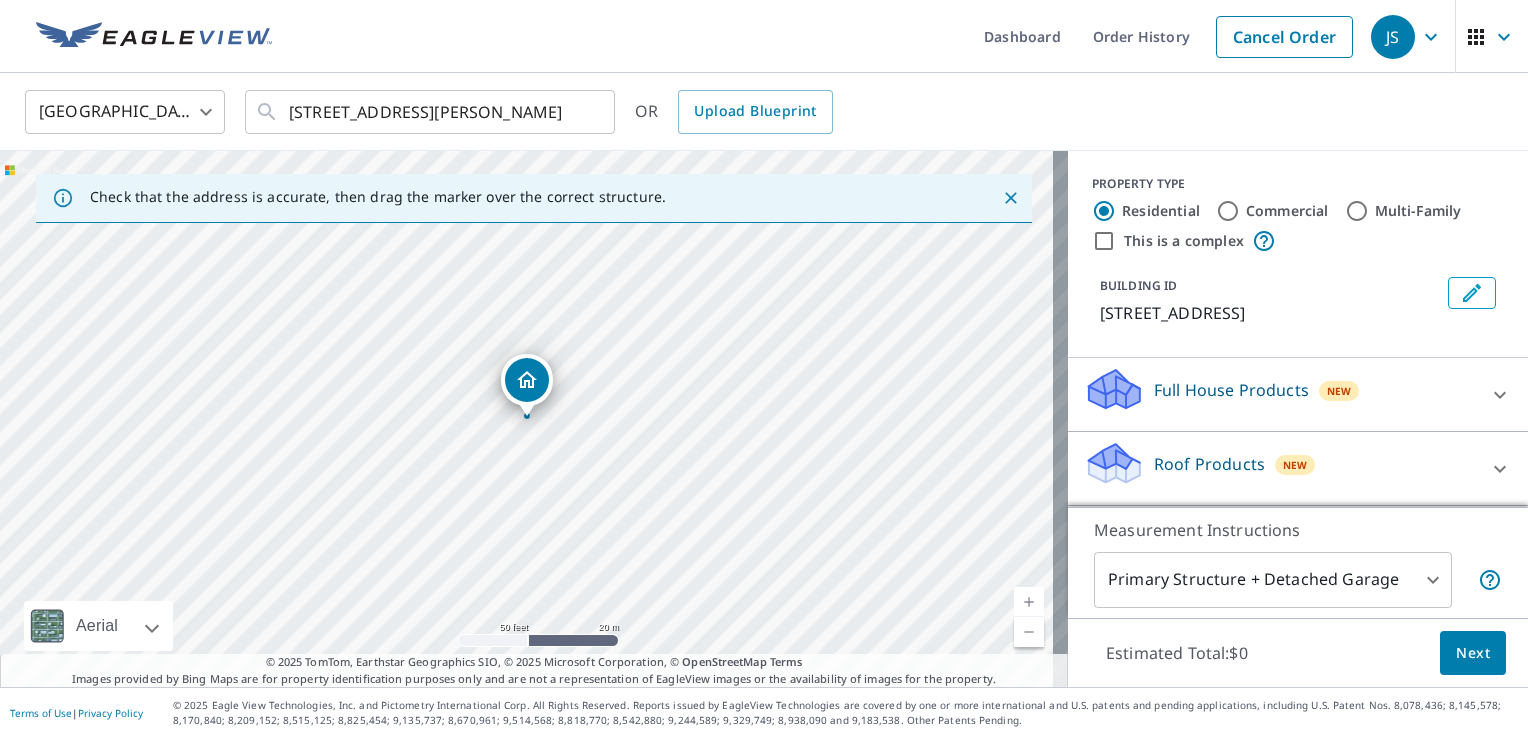 click at bounding box center (1029, 602) 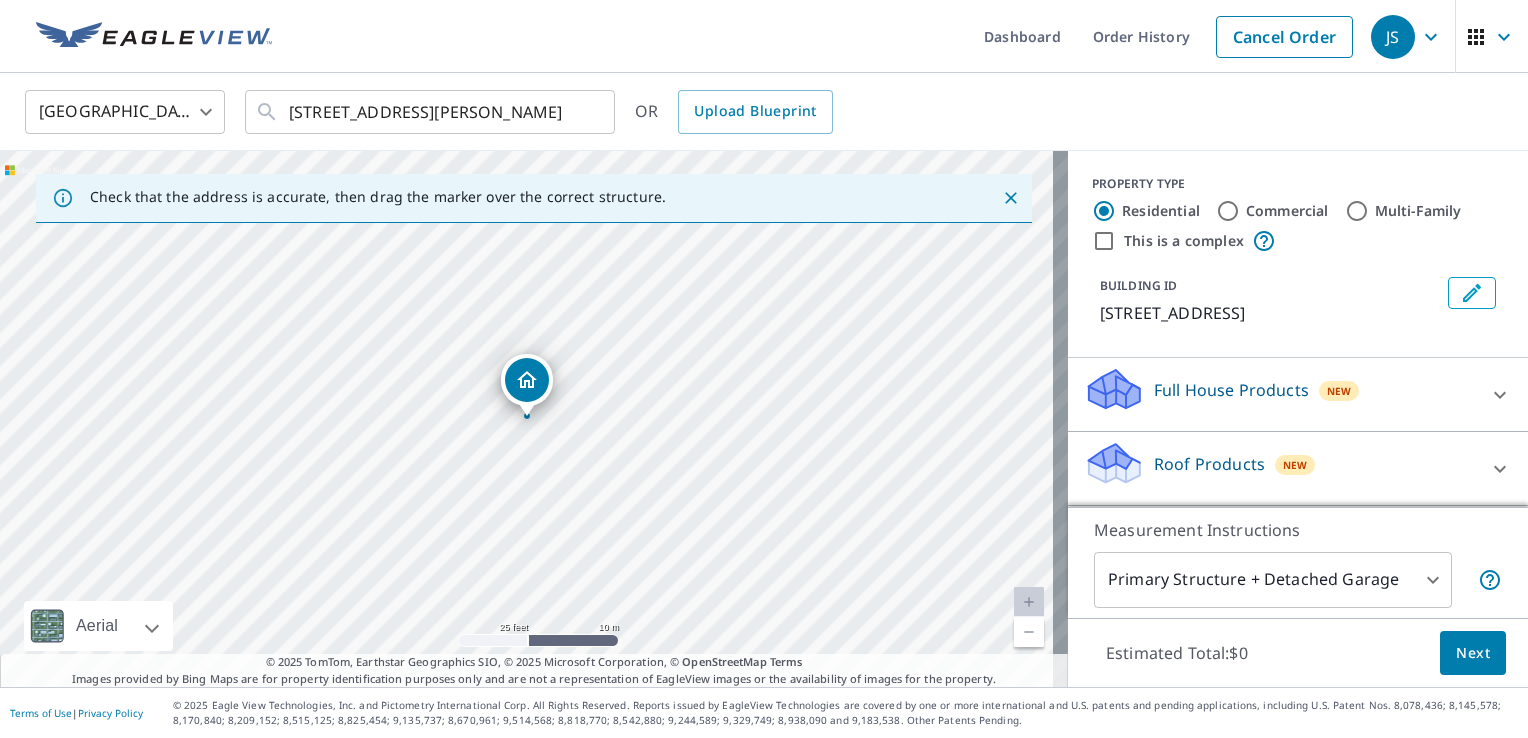 click at bounding box center [1029, 602] 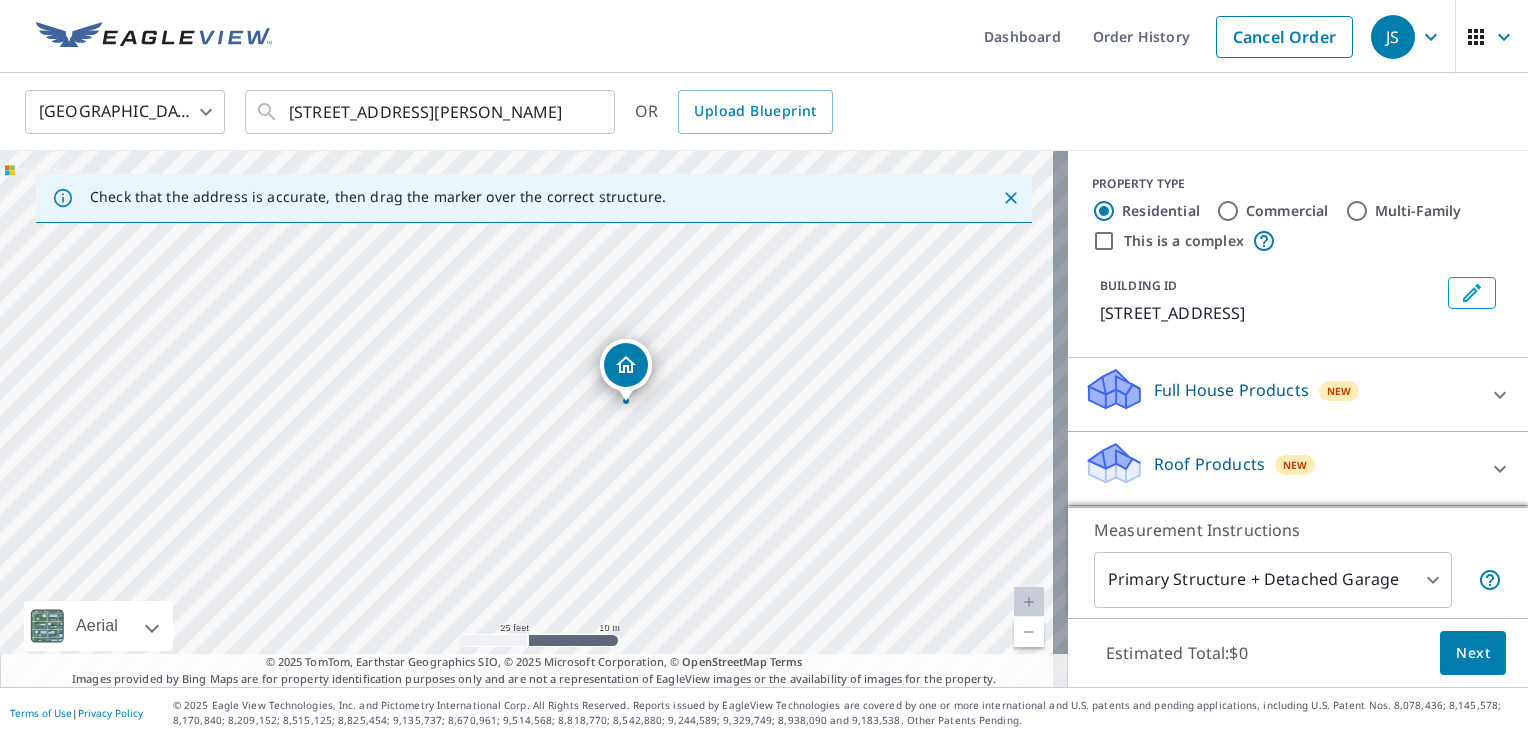 drag, startPoint x: 571, startPoint y: 419, endPoint x: 671, endPoint y: 404, distance: 101.118744 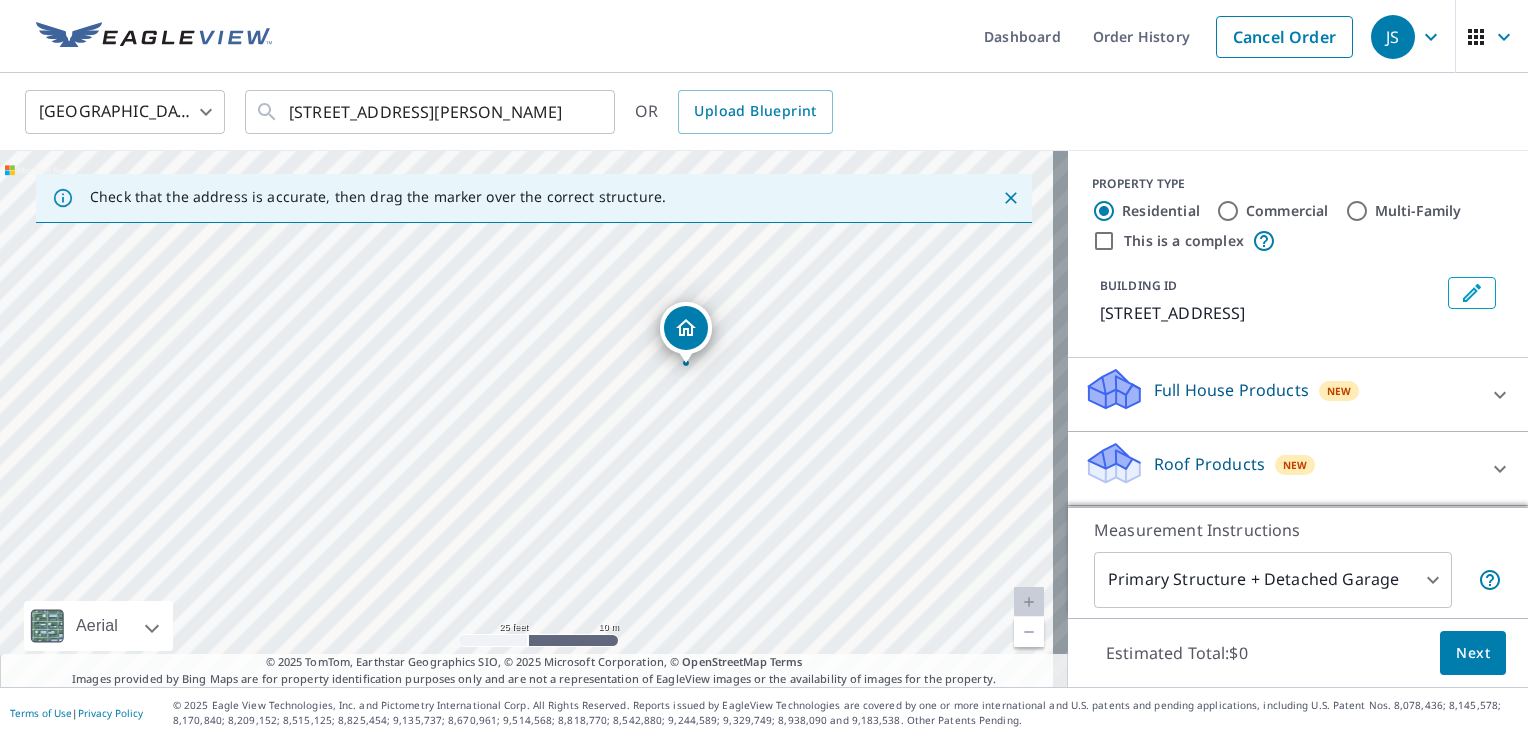 drag, startPoint x: 631, startPoint y: 372, endPoint x: 690, endPoint y: 334, distance: 70.178345 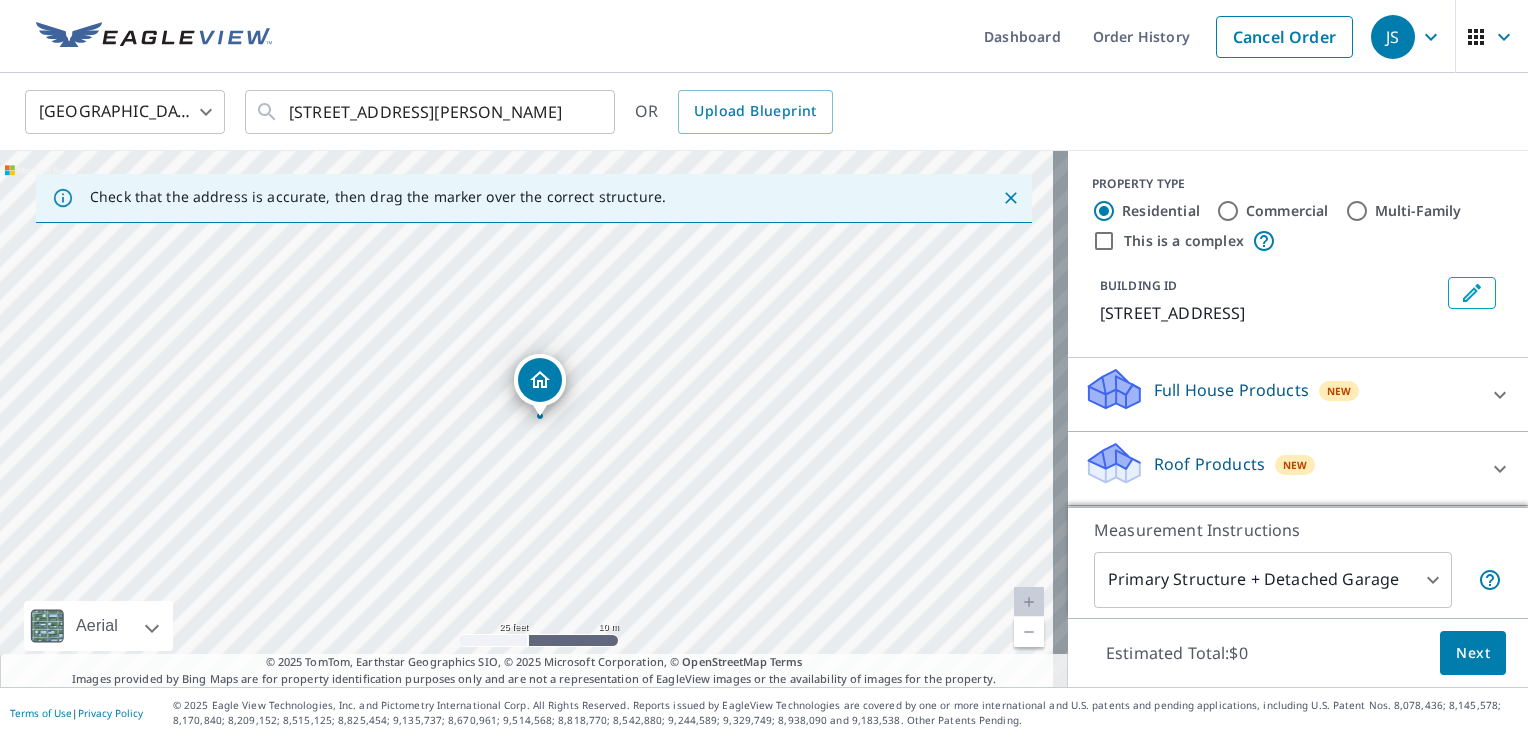 drag, startPoint x: 519, startPoint y: 638, endPoint x: 532, endPoint y: 638, distance: 13 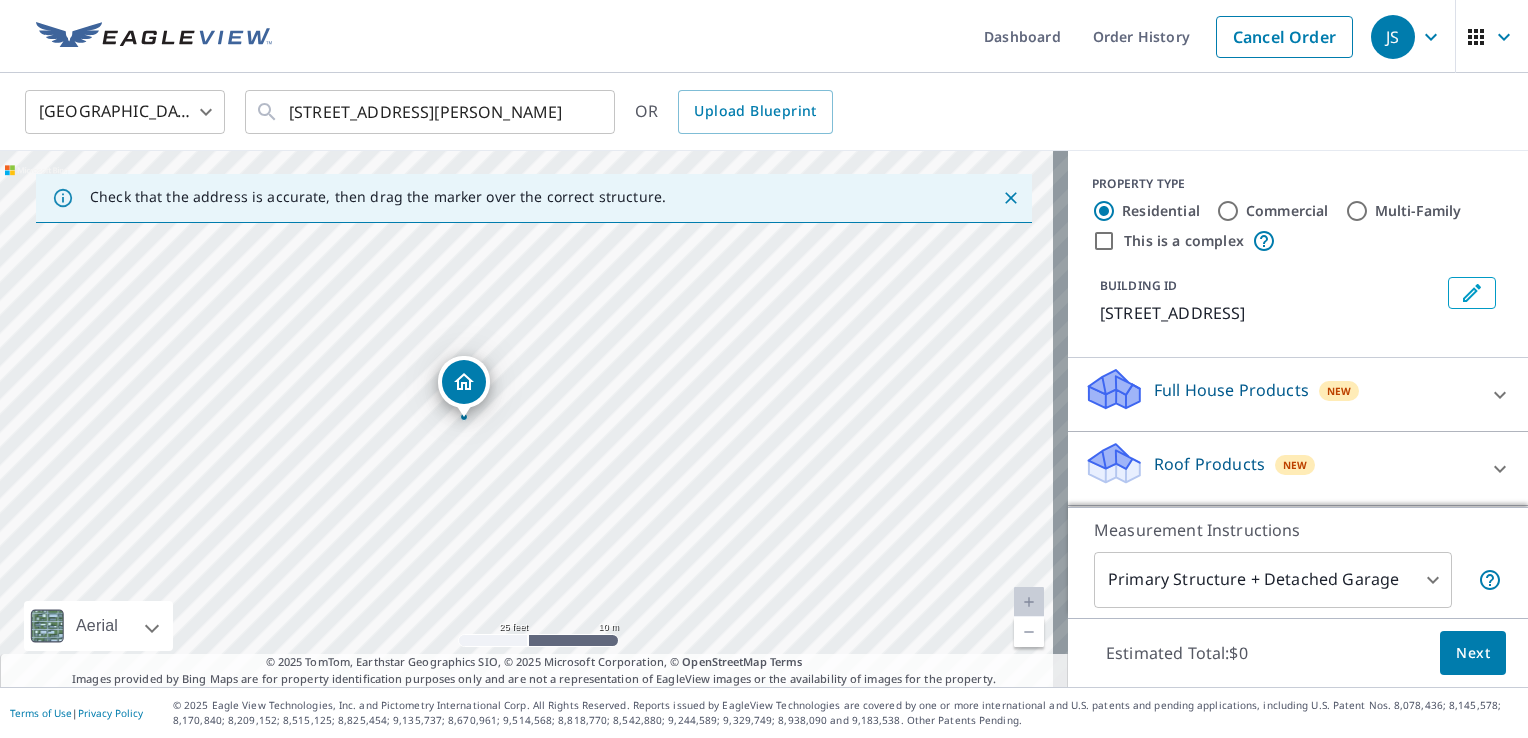 drag, startPoint x: 537, startPoint y: 393, endPoint x: 461, endPoint y: 394, distance: 76.00658 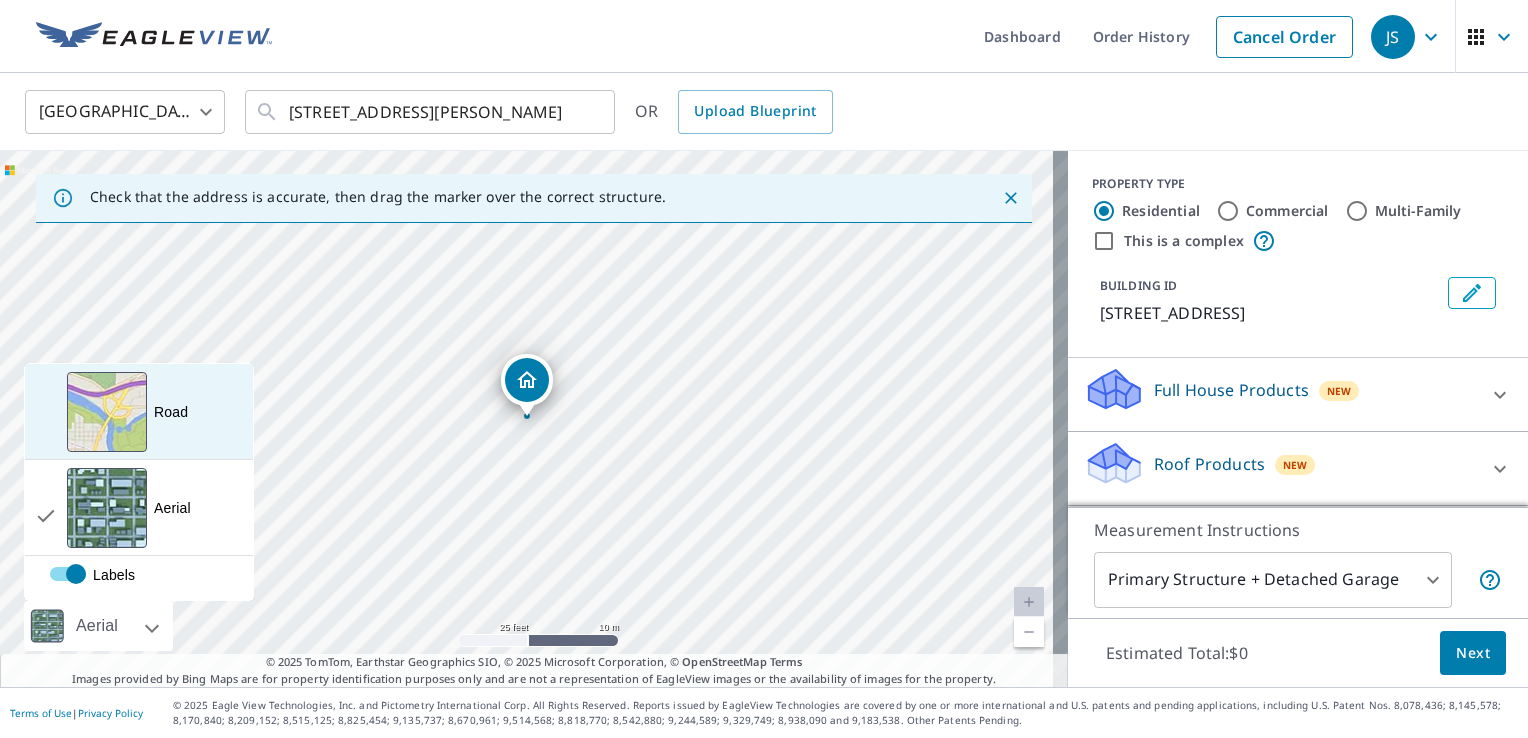 click on "Road A standard road map" at bounding box center [139, 412] 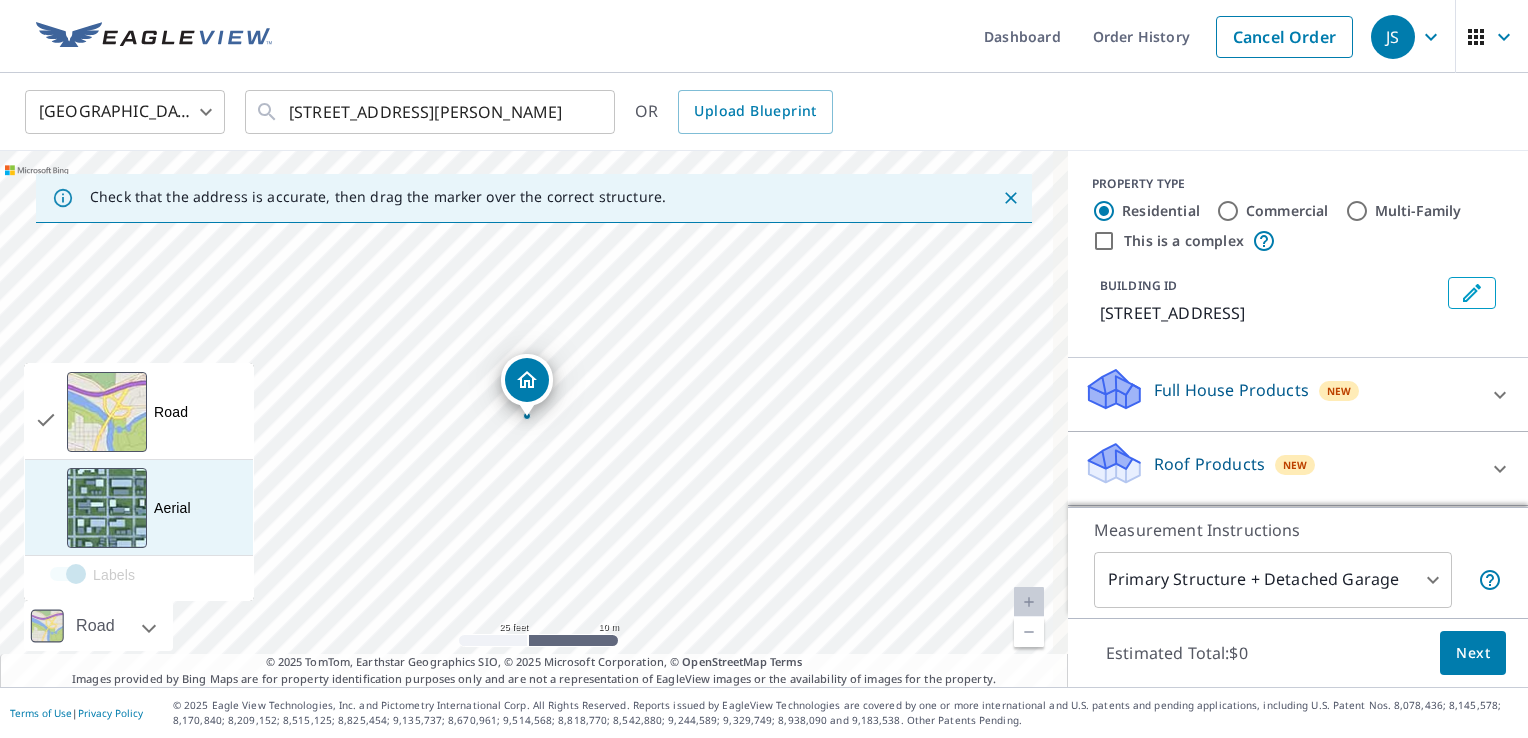 click on "Aerial A detailed look from above" at bounding box center (139, 508) 